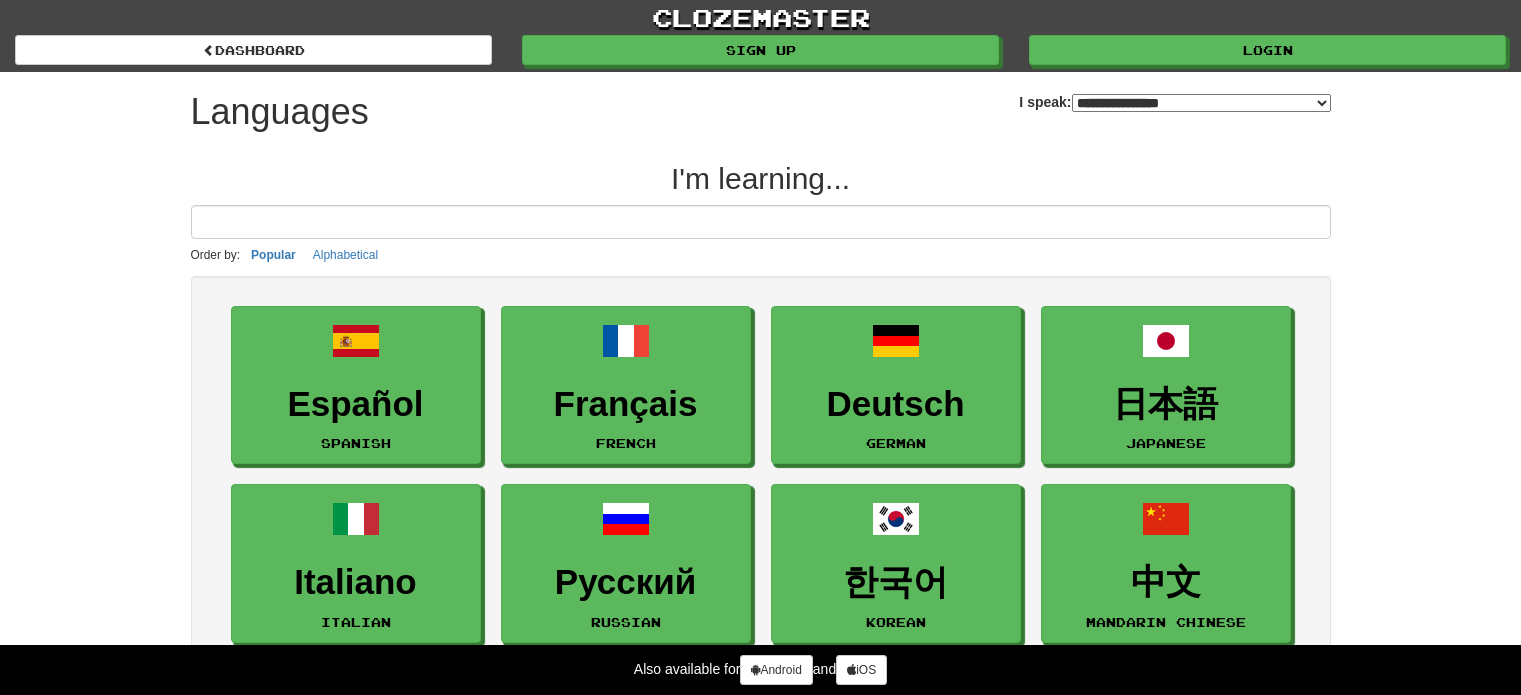 select on "*******" 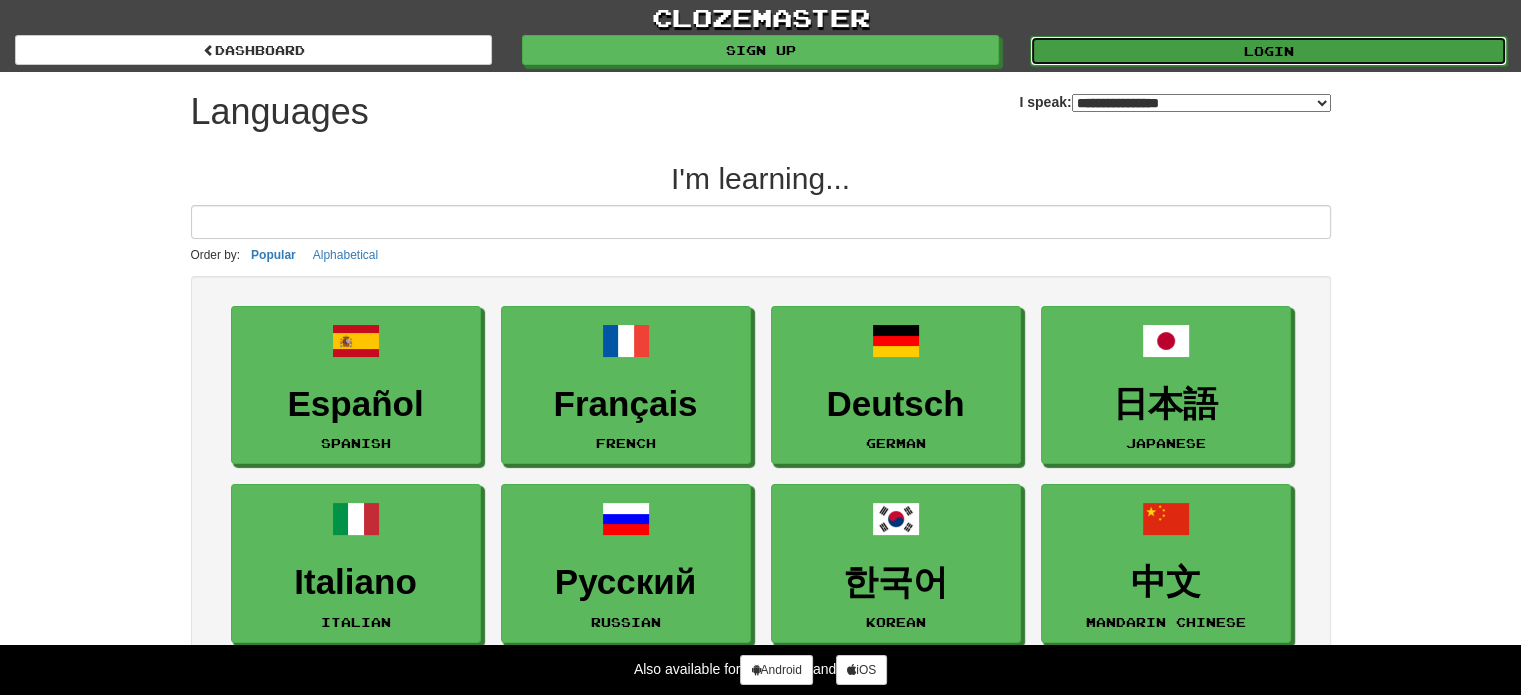 click on "Login" at bounding box center [1268, 51] 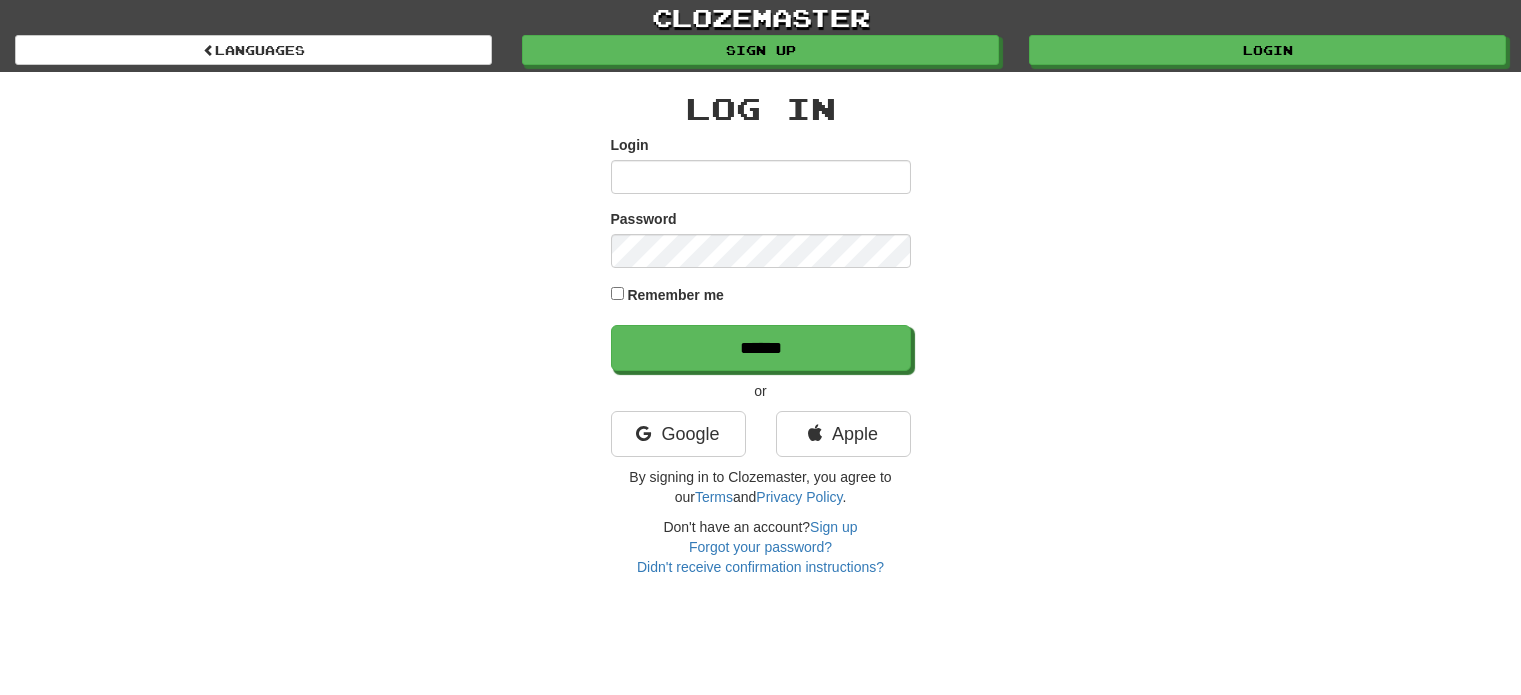 scroll, scrollTop: 0, scrollLeft: 0, axis: both 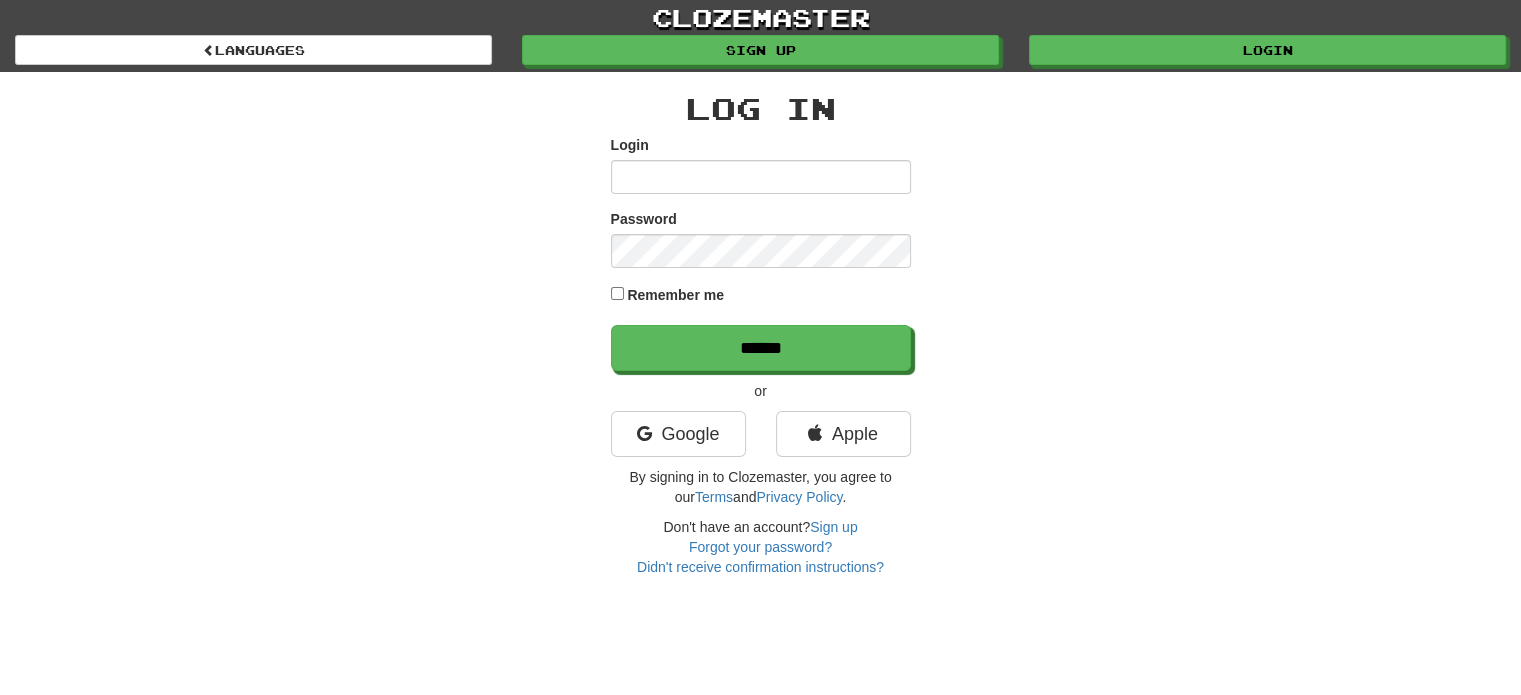 click on "Login" at bounding box center (761, 177) 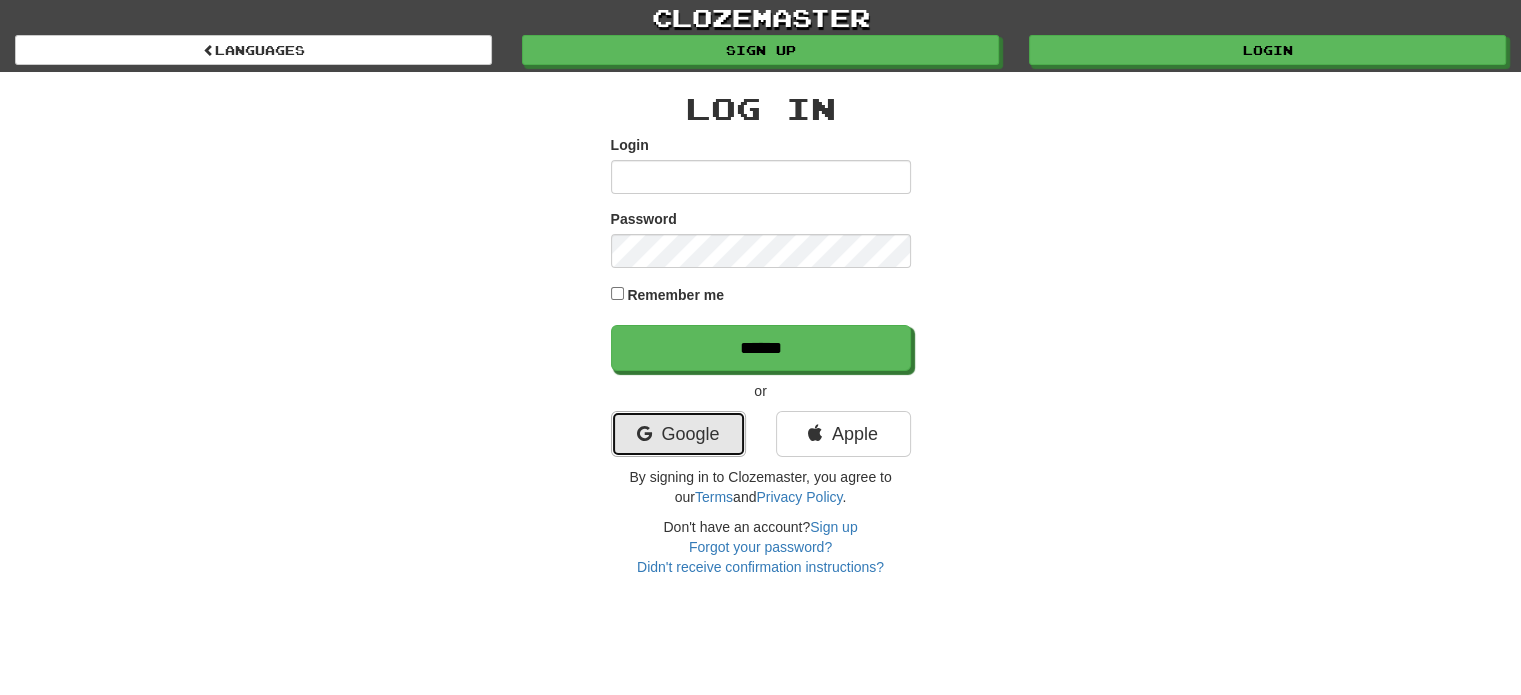 click on "Google" at bounding box center [678, 434] 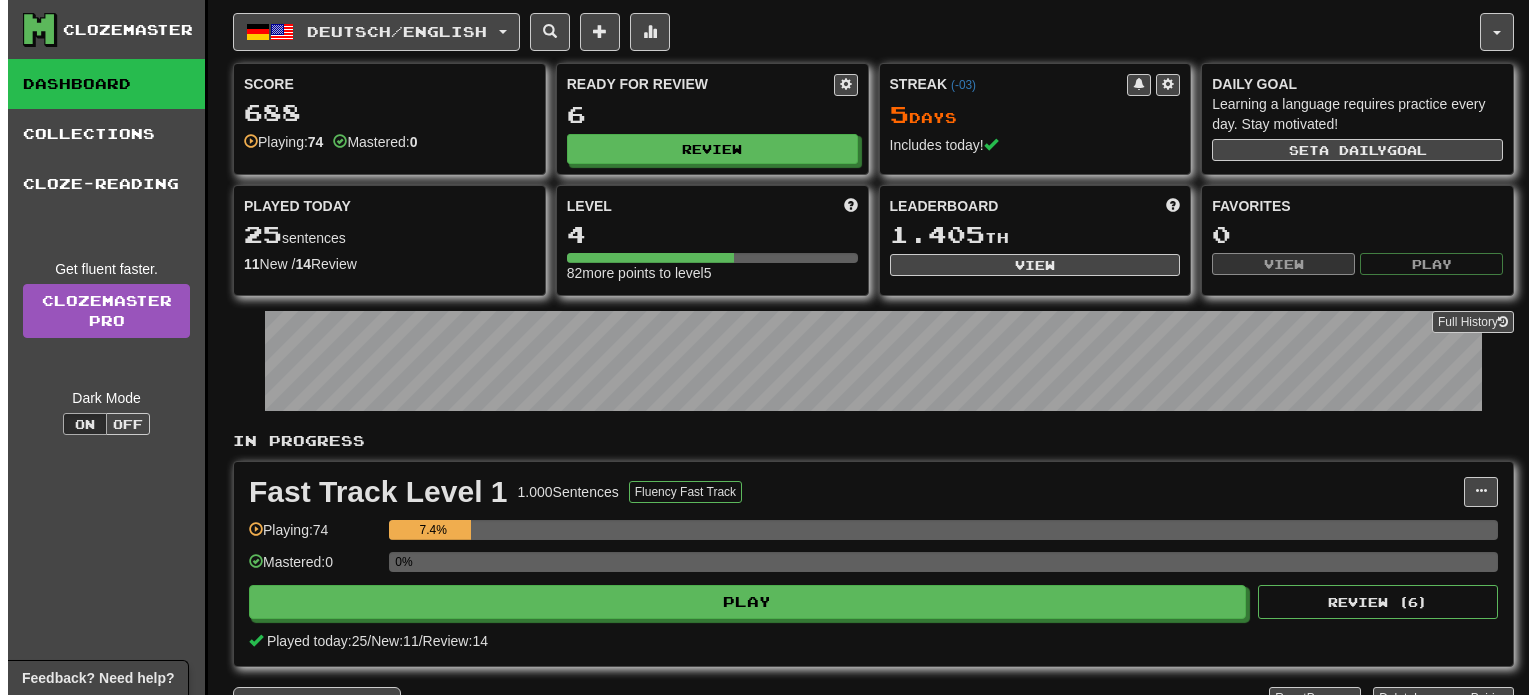 scroll, scrollTop: 0, scrollLeft: 0, axis: both 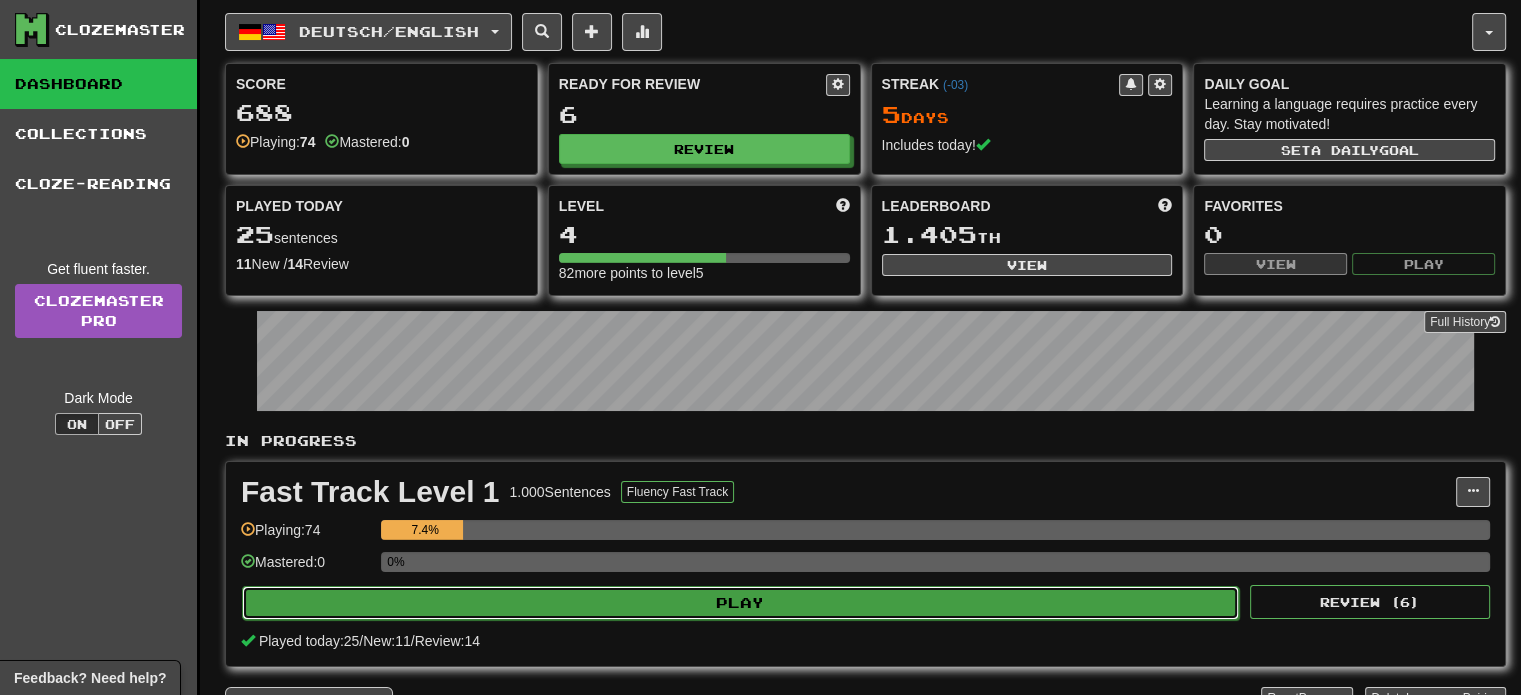 click on "Play" at bounding box center (740, 603) 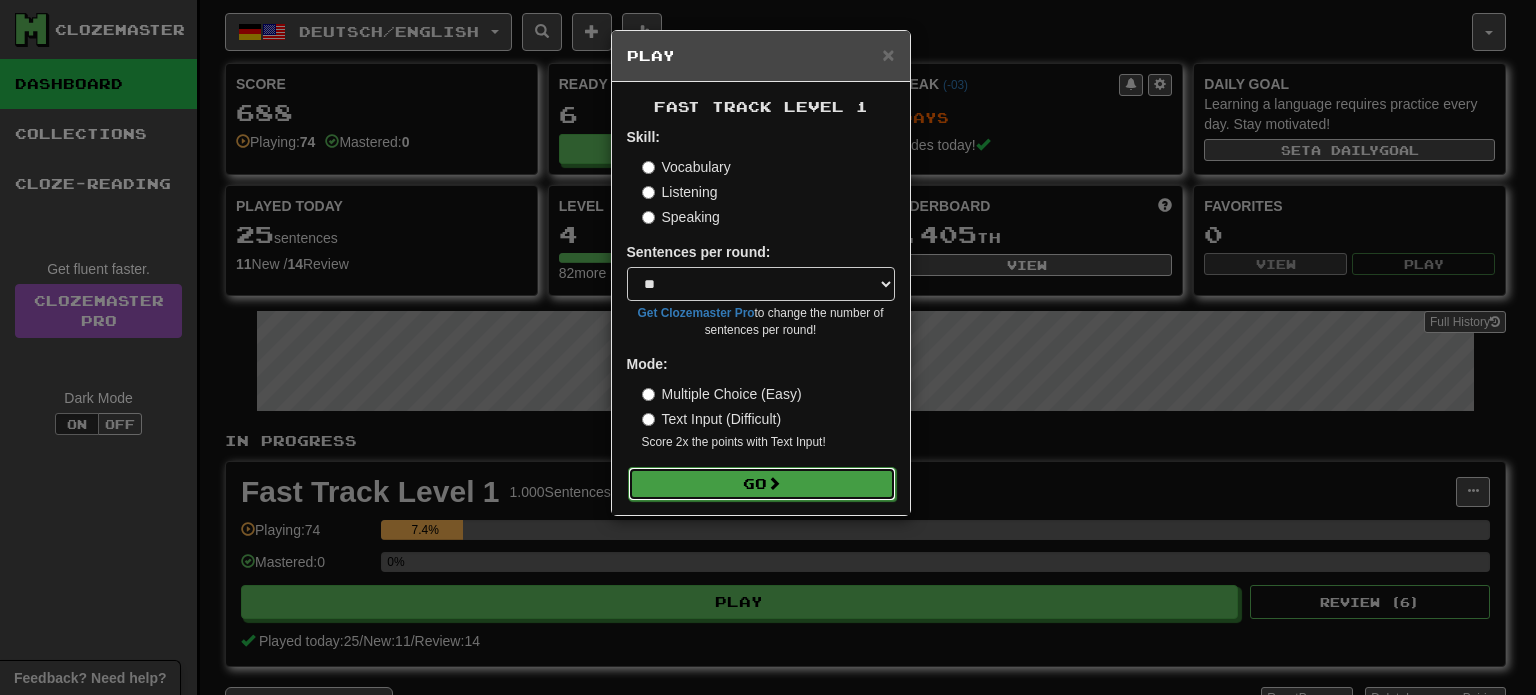 click on "Go" at bounding box center [762, 484] 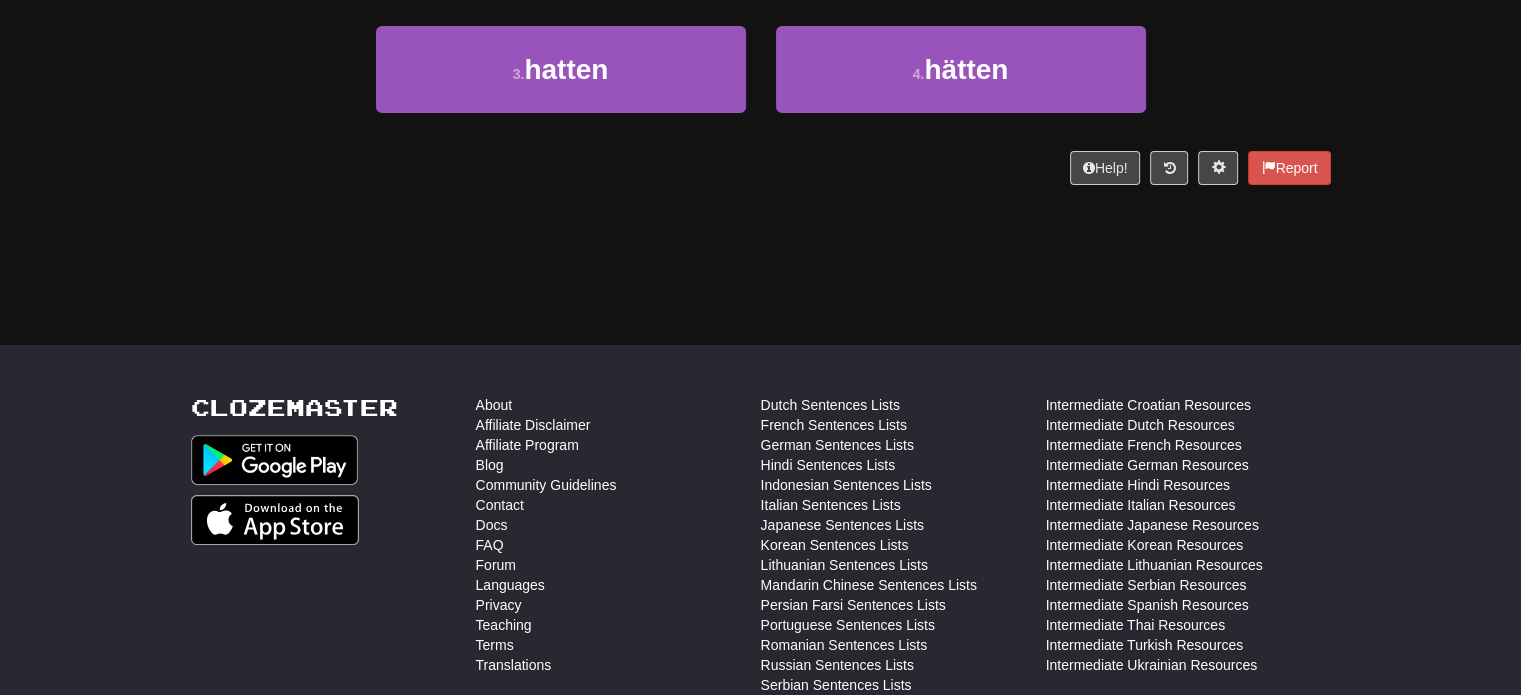 scroll, scrollTop: 133, scrollLeft: 0, axis: vertical 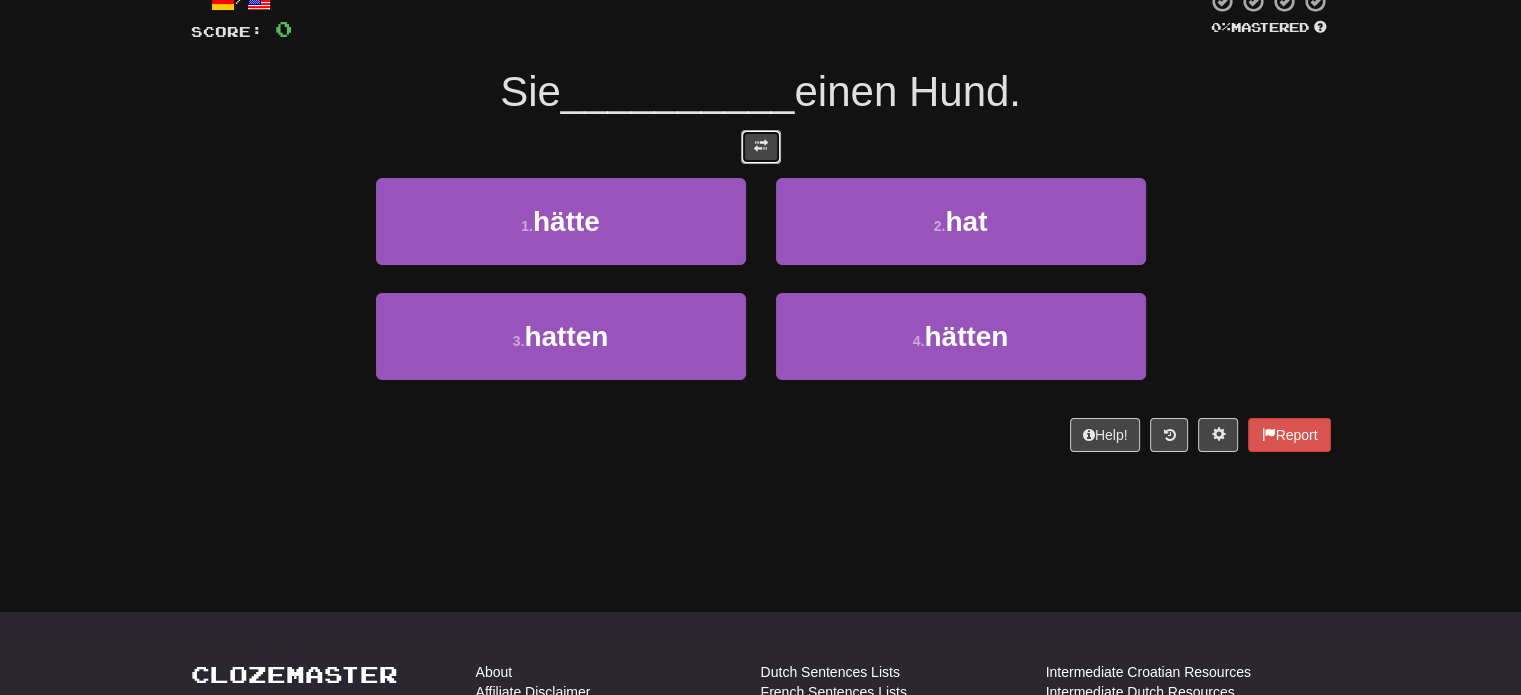 click at bounding box center (761, 146) 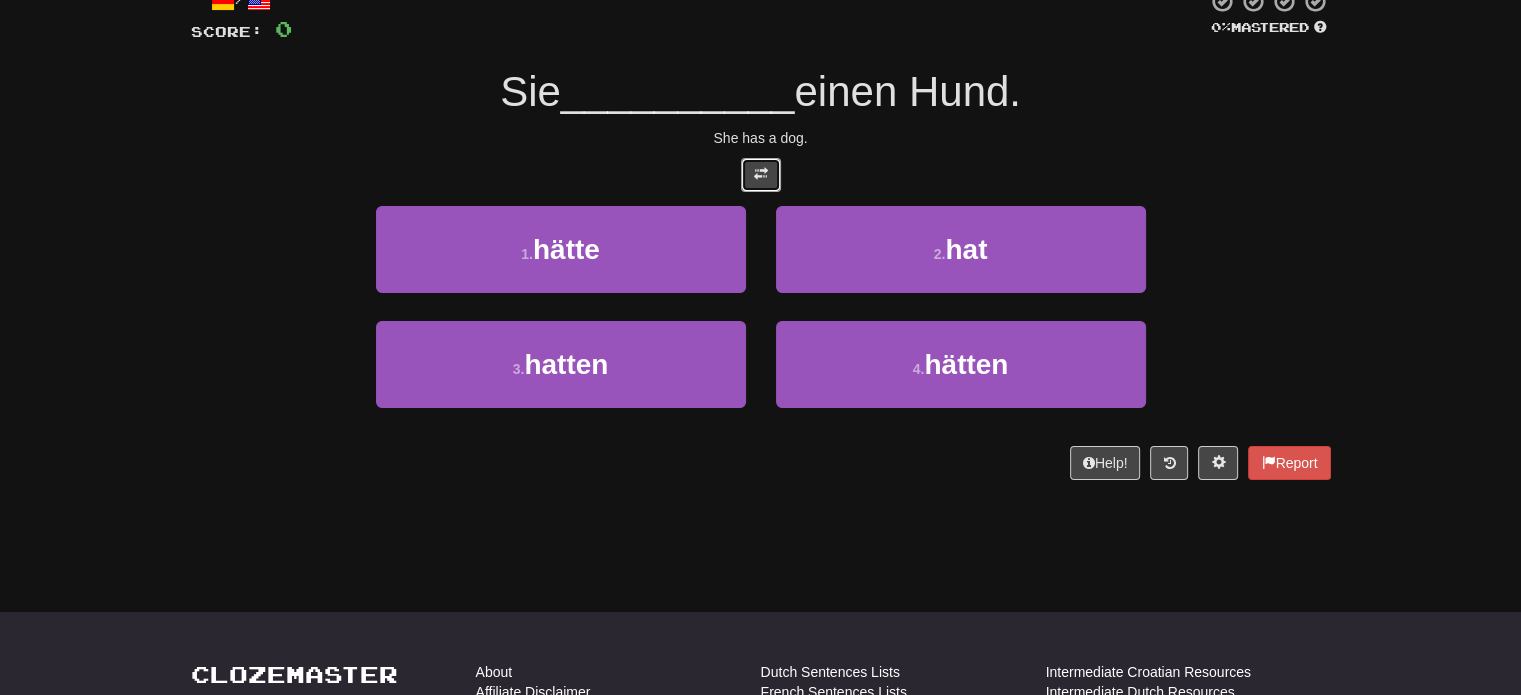 click at bounding box center [761, 174] 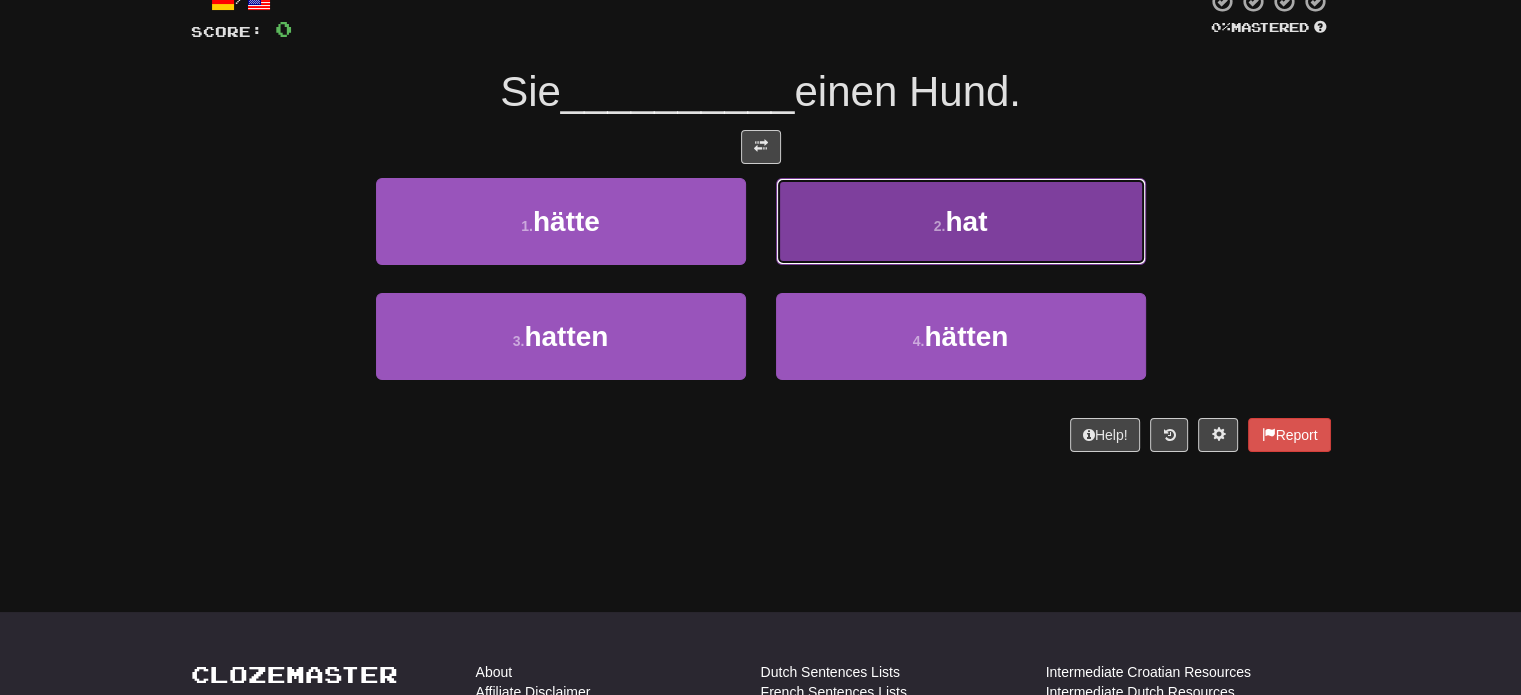click on "2 .  hat" at bounding box center (961, 221) 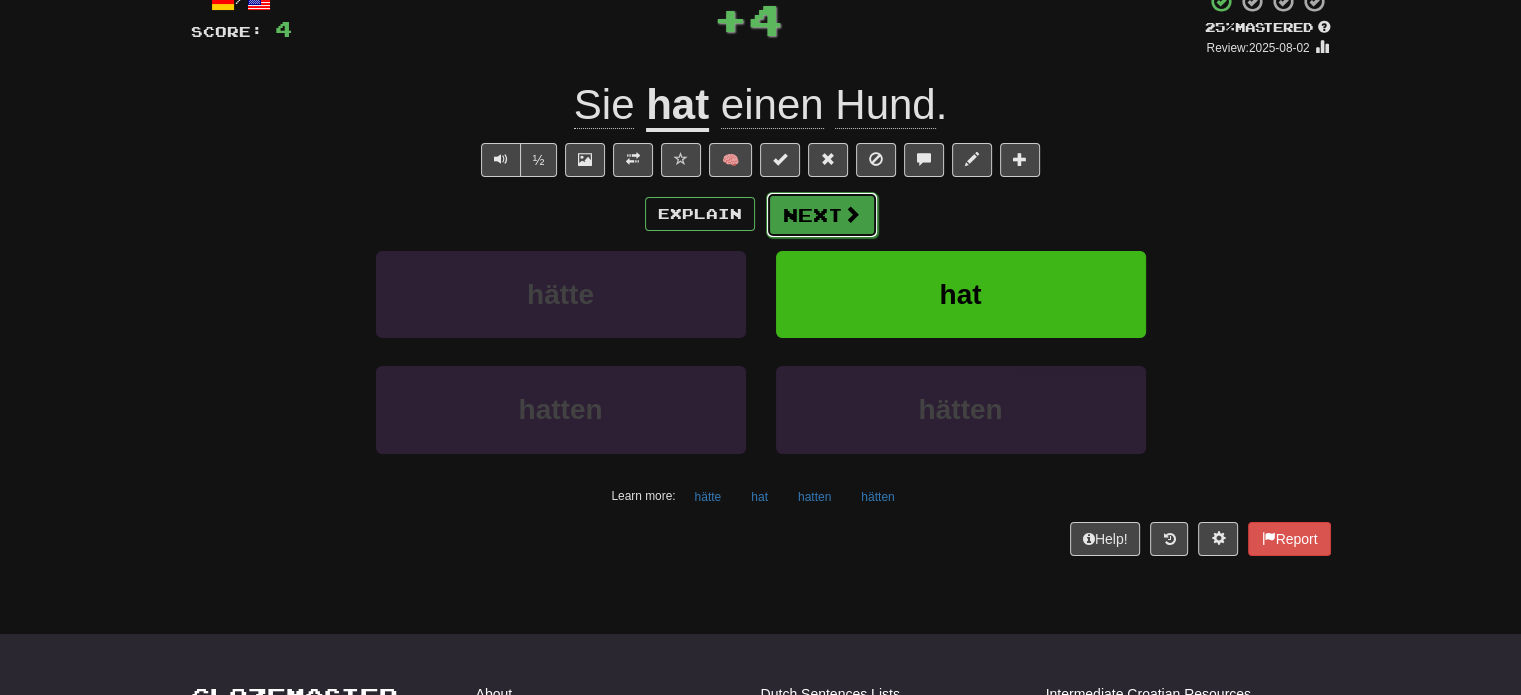 click on "Next" at bounding box center [822, 215] 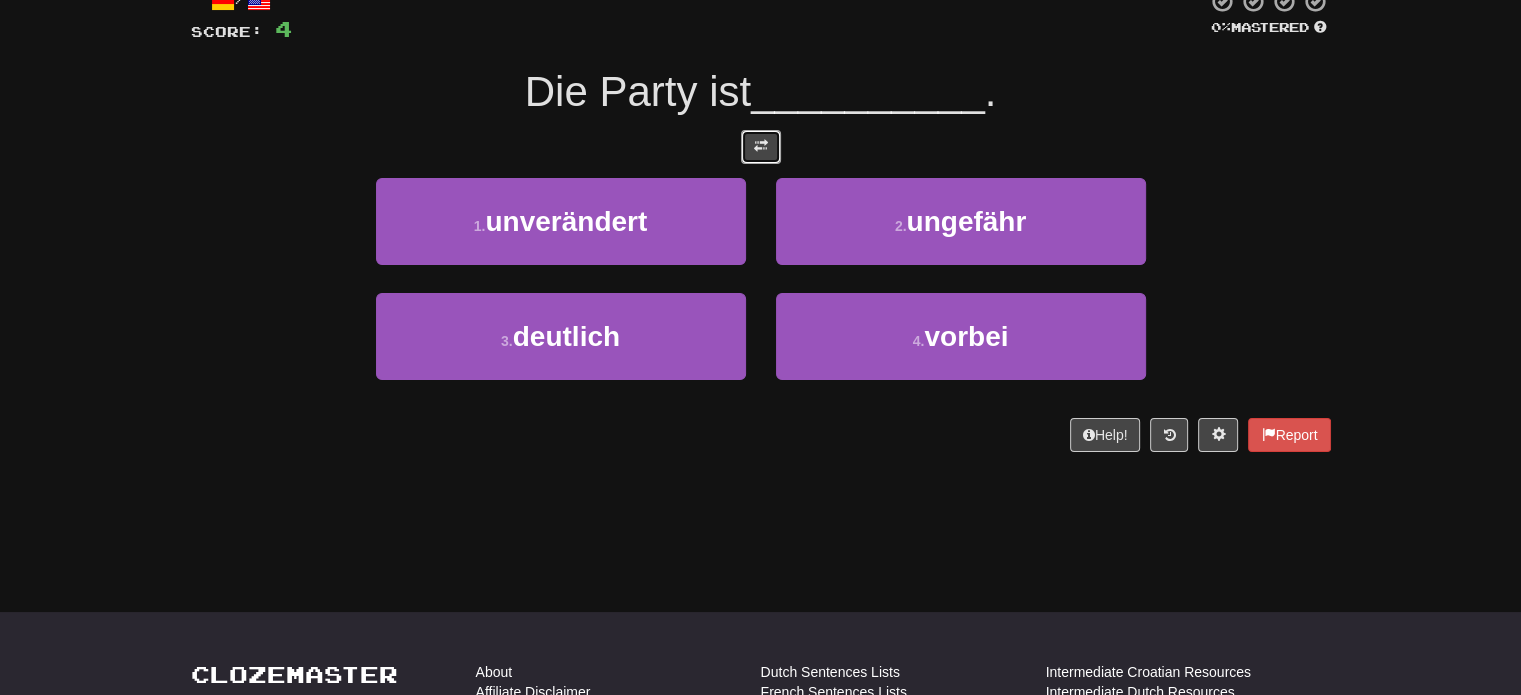 click at bounding box center [761, 146] 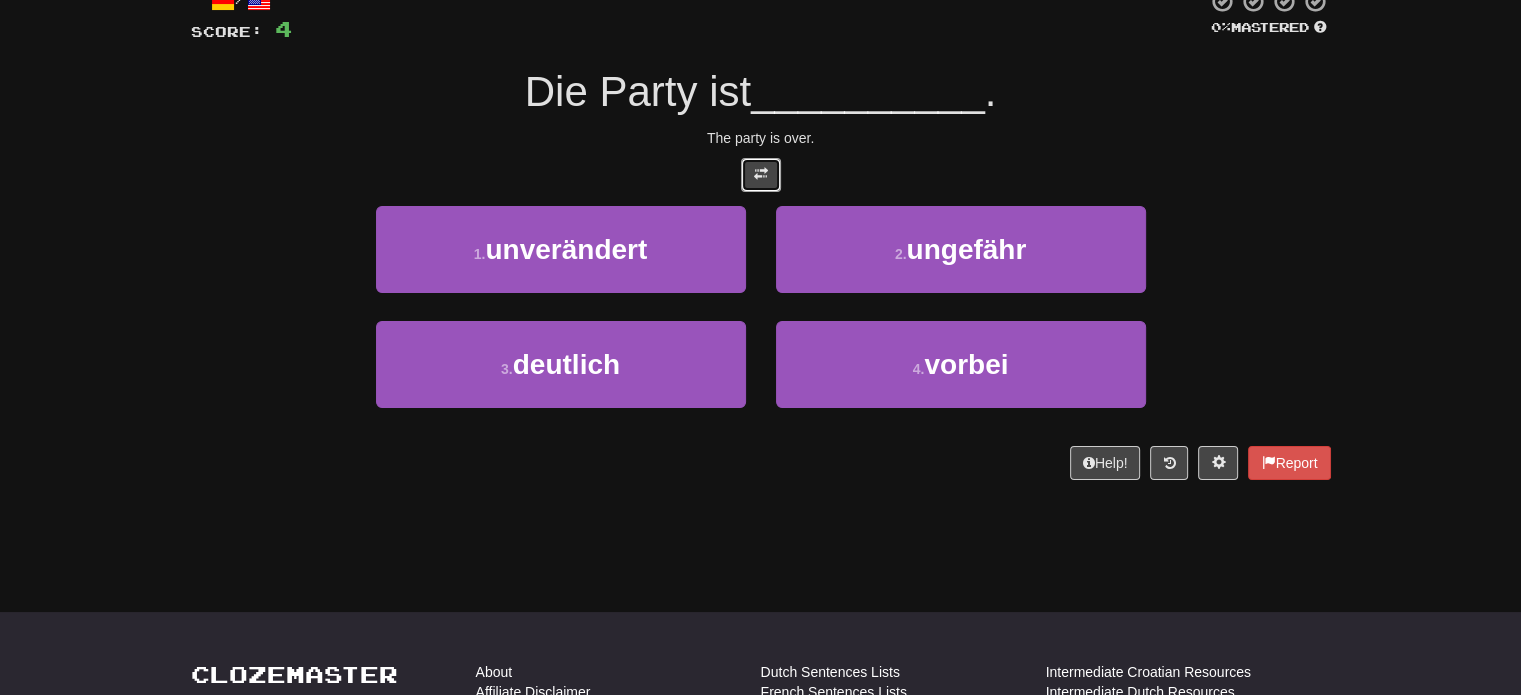 click at bounding box center (761, 175) 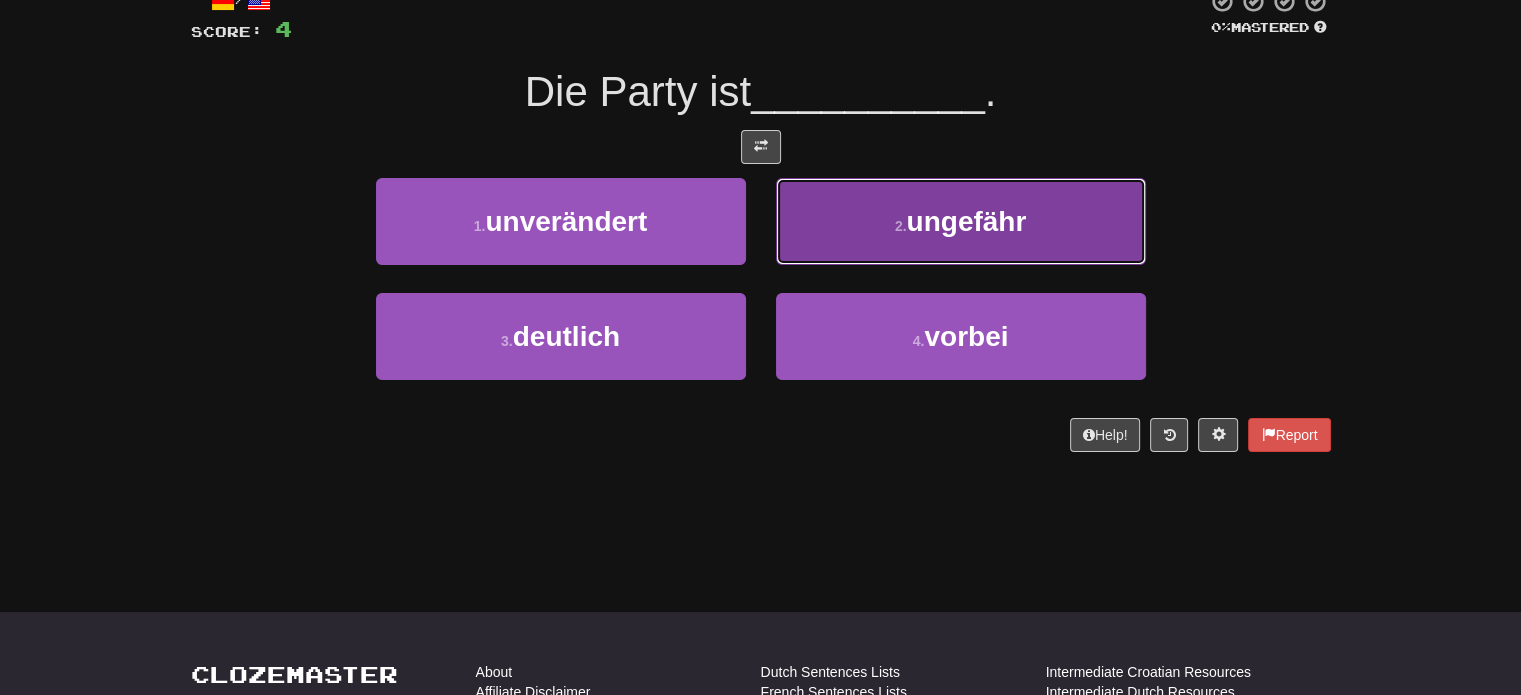 click on "ungefähr" at bounding box center [966, 221] 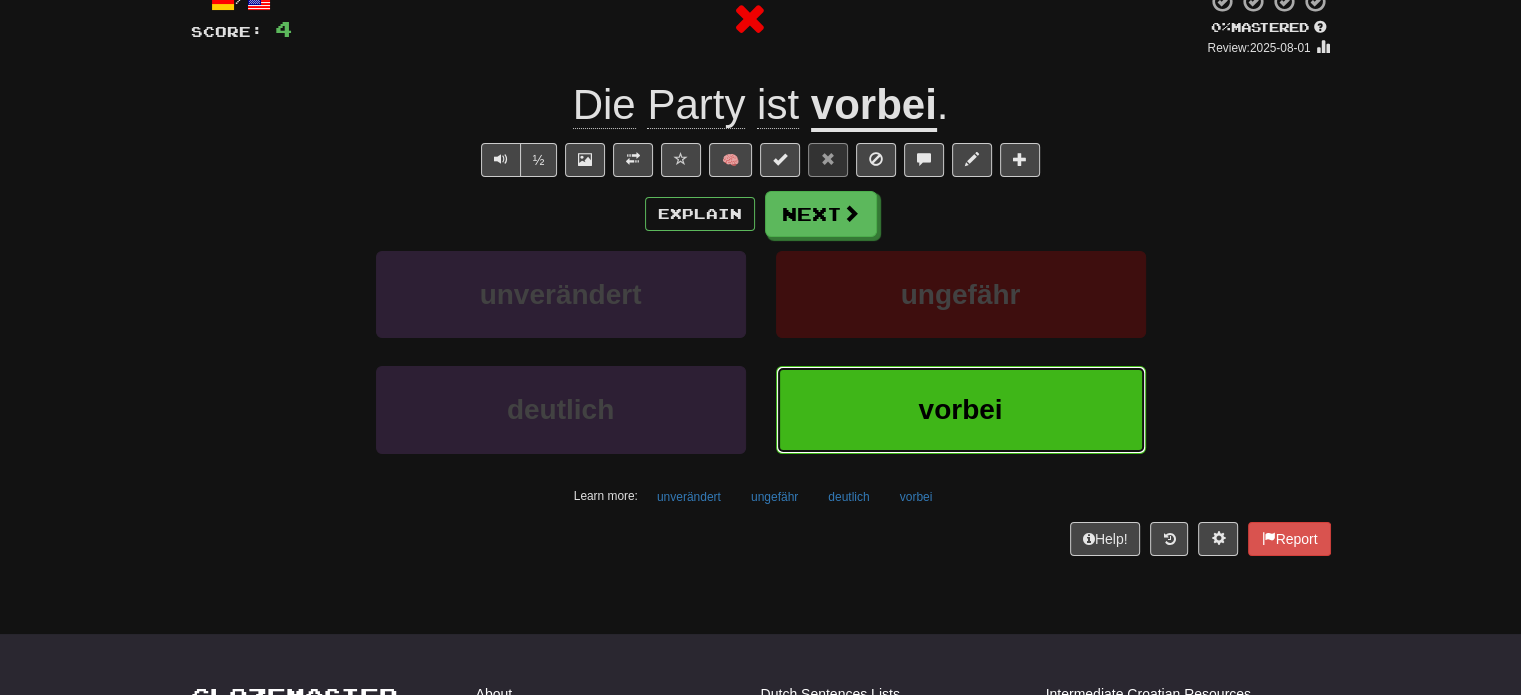 click on "vorbei" at bounding box center [961, 409] 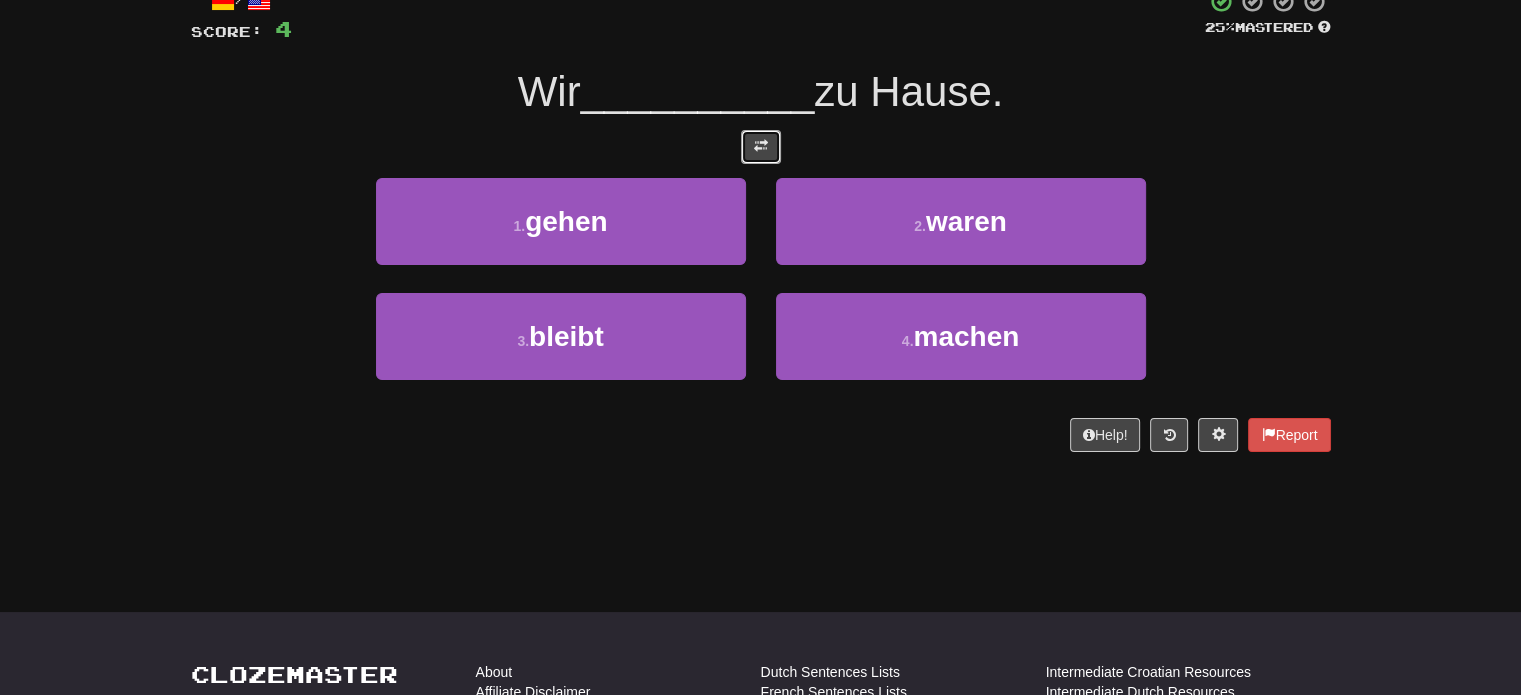 click at bounding box center (761, 147) 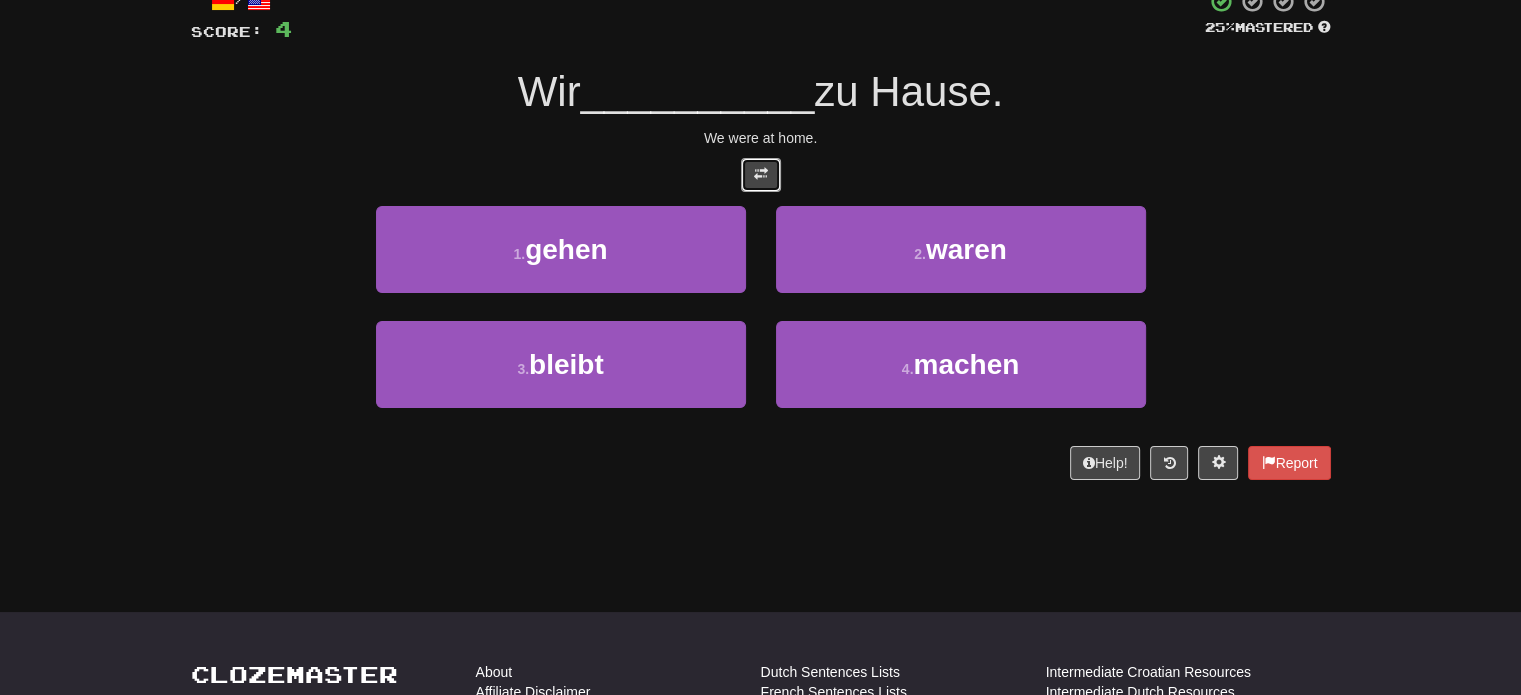 click at bounding box center [761, 174] 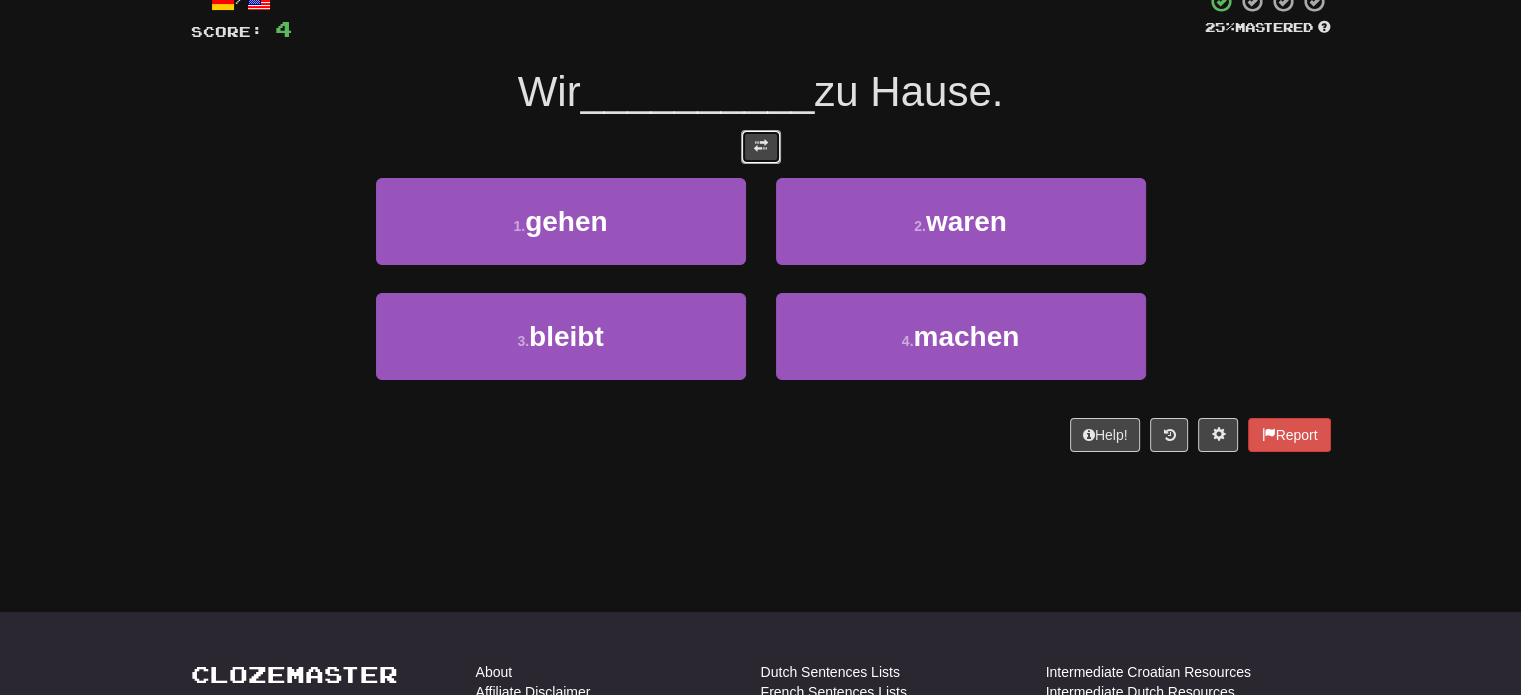 click at bounding box center [761, 146] 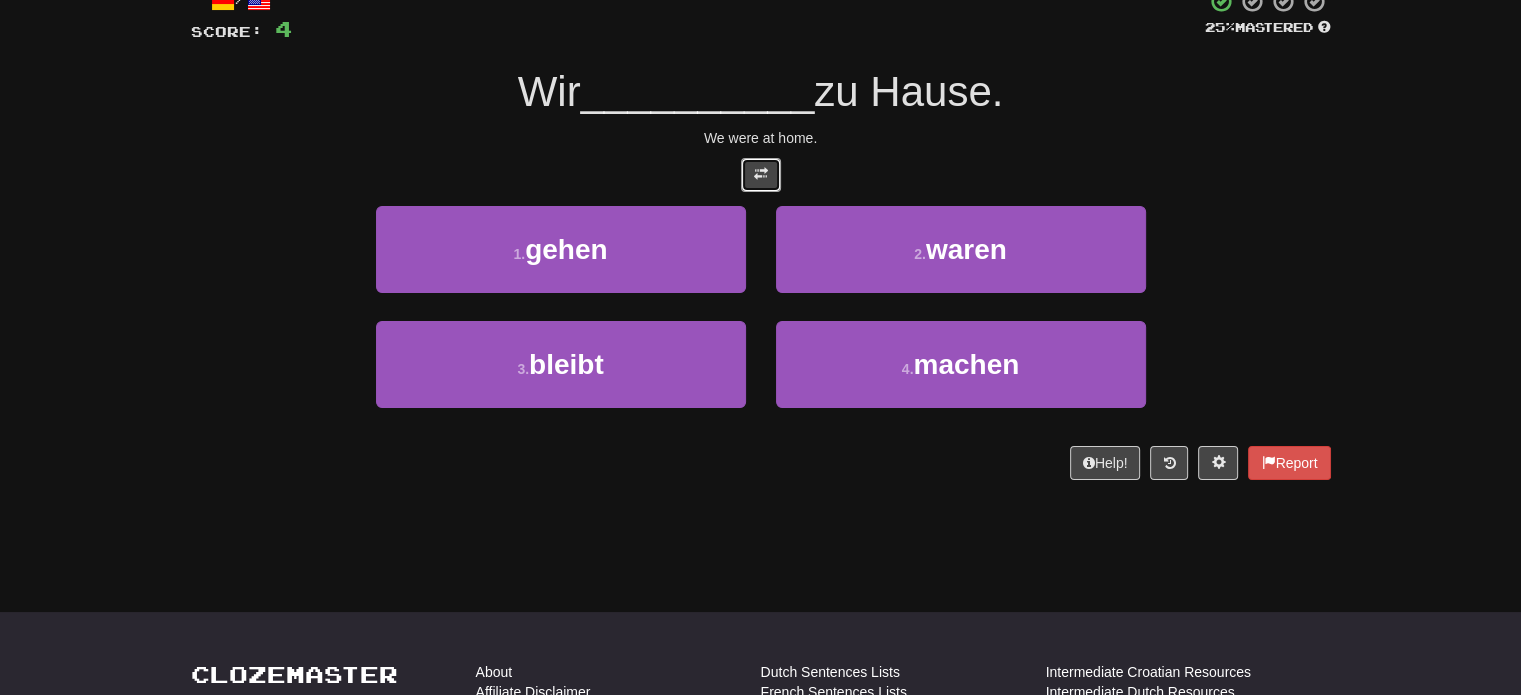click at bounding box center (761, 174) 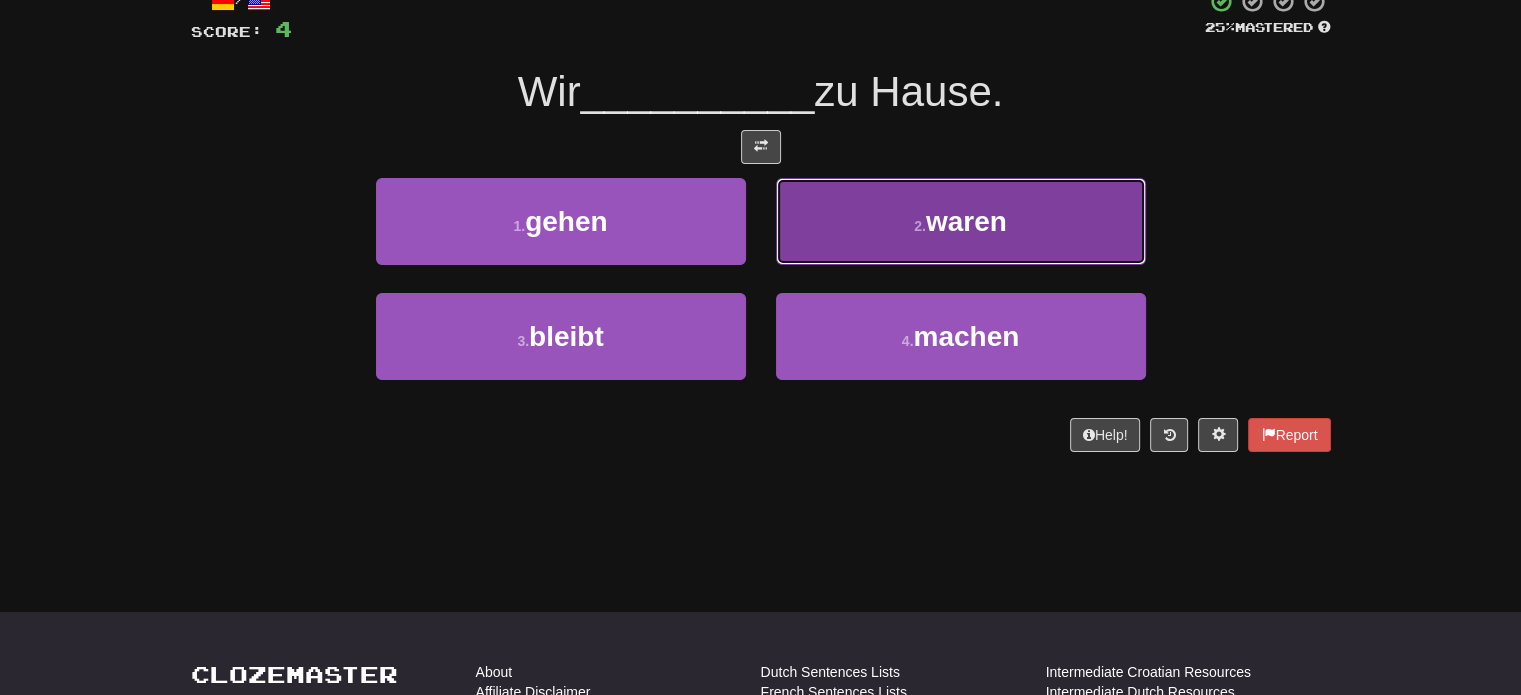 click on "2 .  waren" at bounding box center [961, 221] 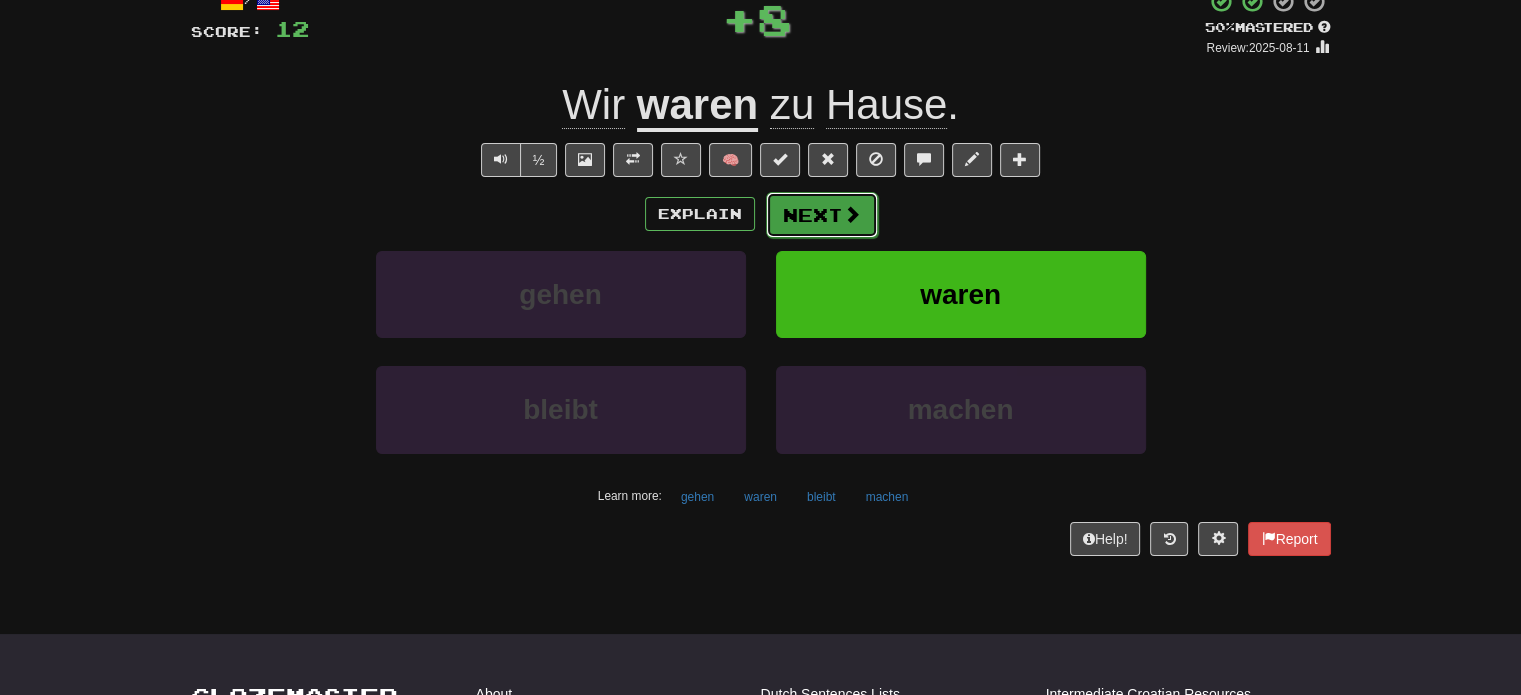 click on "Next" at bounding box center (822, 215) 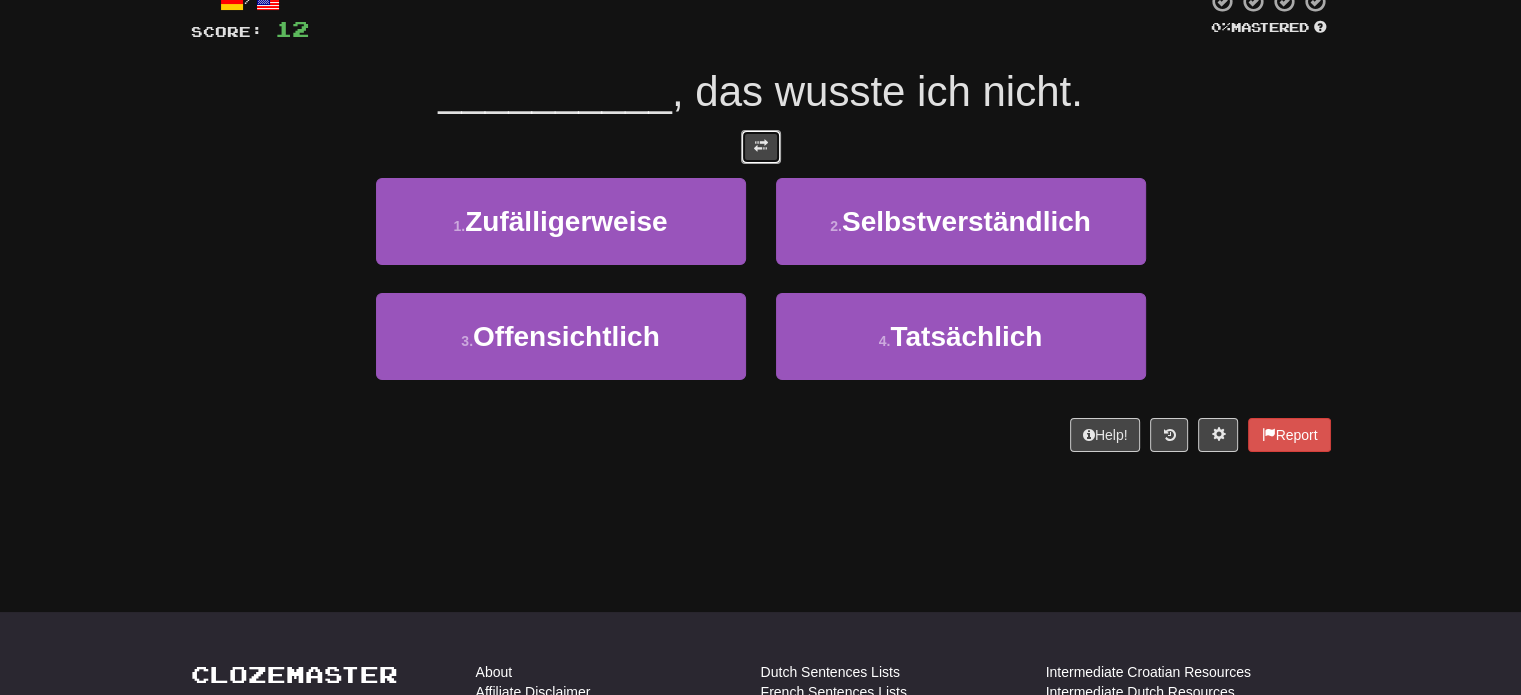click at bounding box center [761, 147] 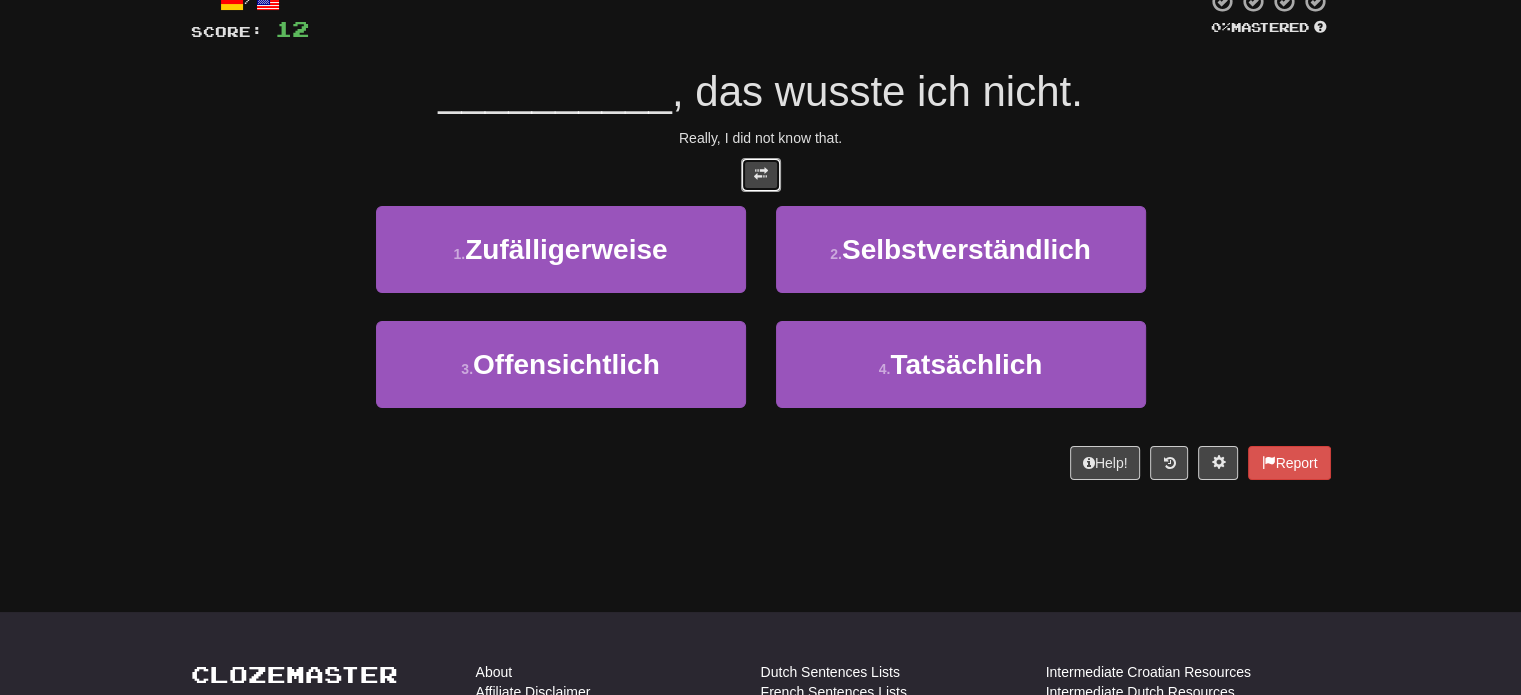 click at bounding box center (761, 175) 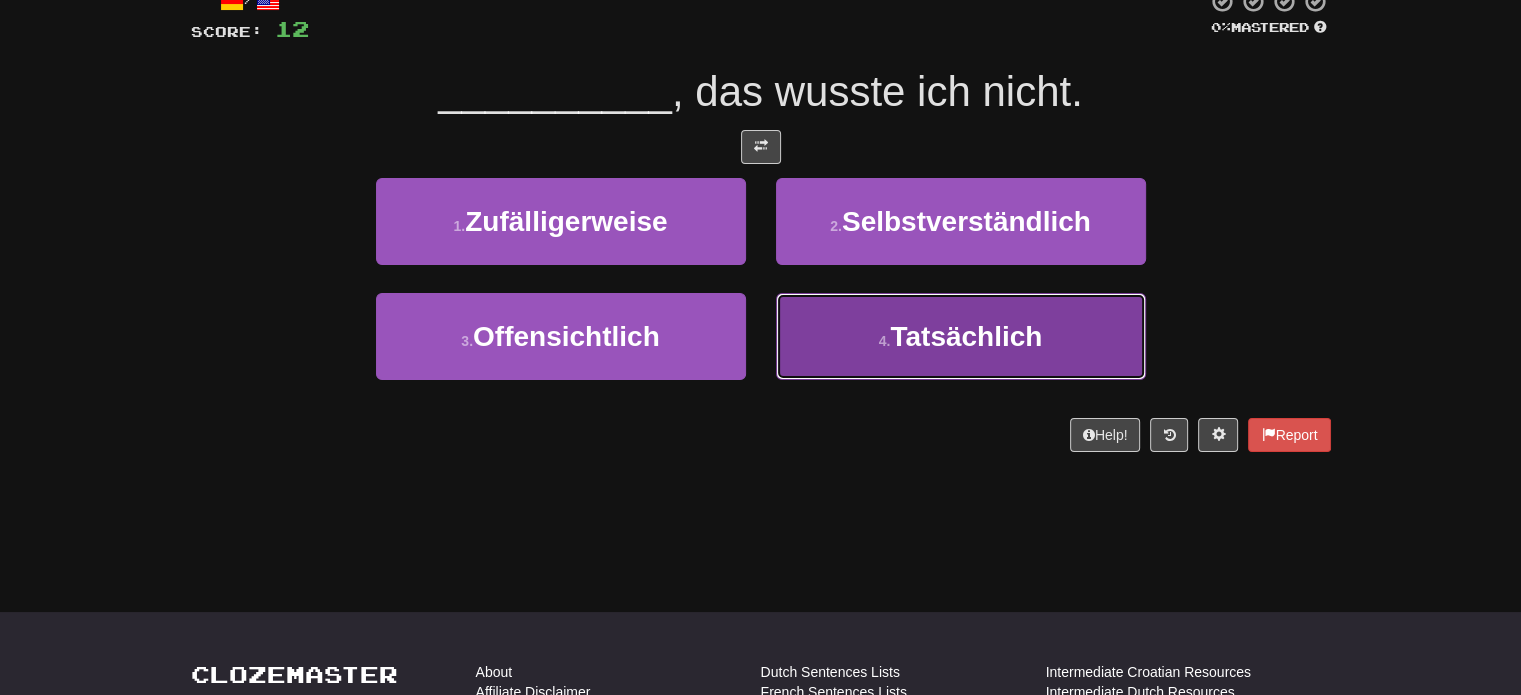 click on "4 .  Tatsächlich" at bounding box center [961, 336] 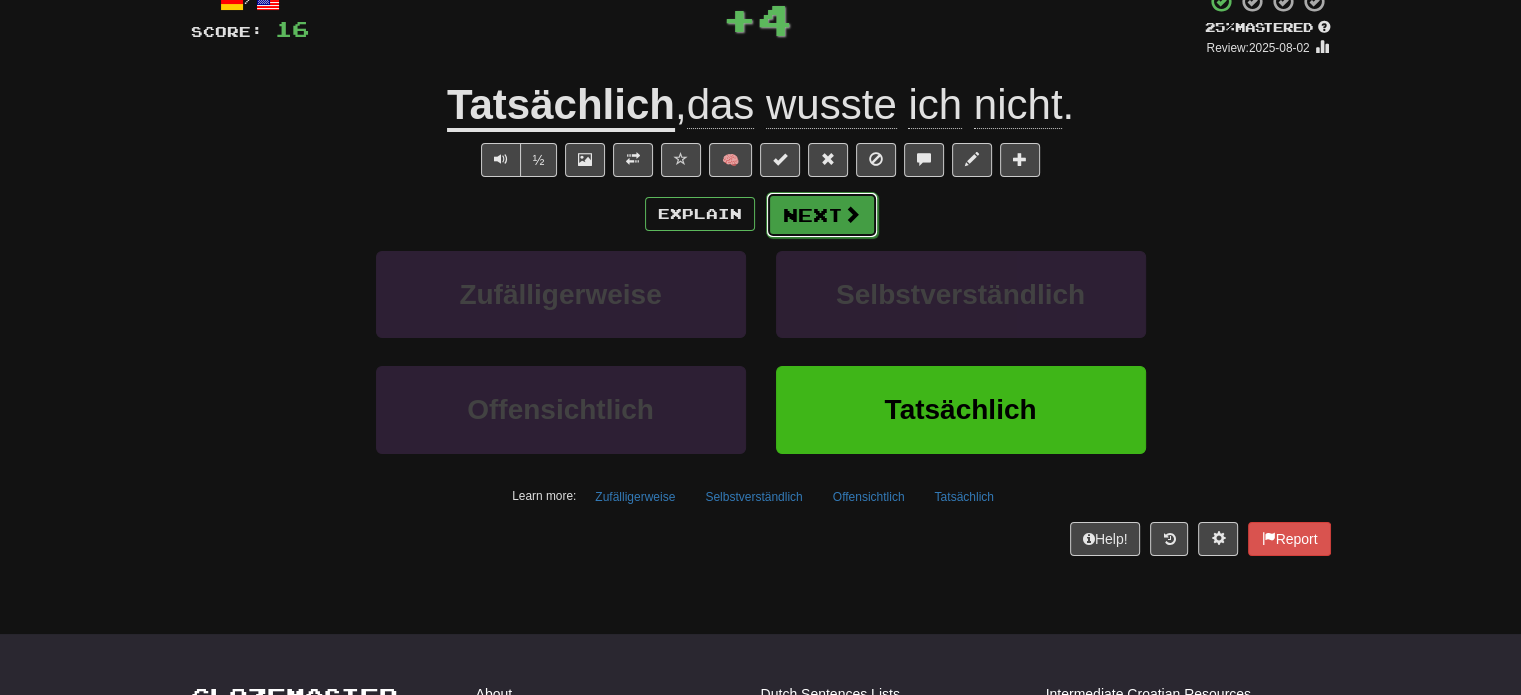 click on "Next" at bounding box center (822, 215) 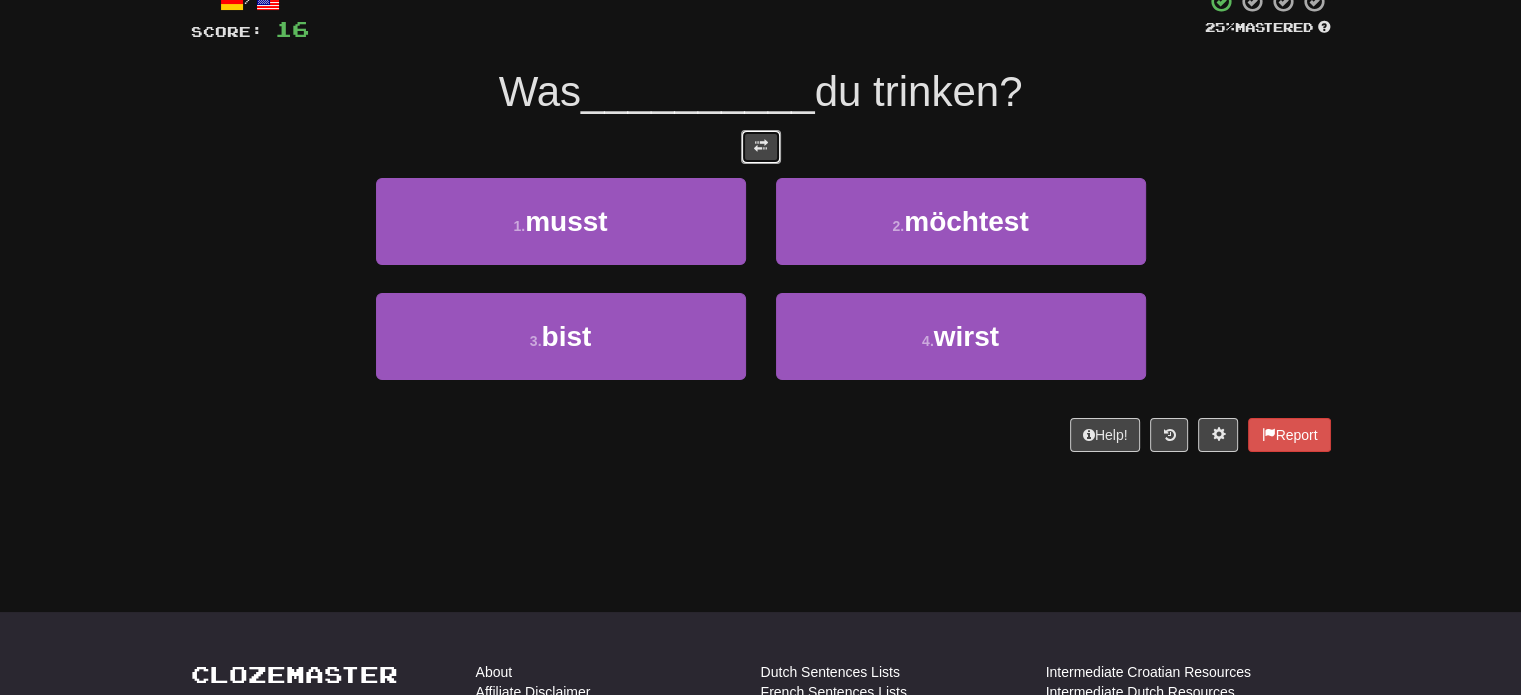 click at bounding box center [761, 146] 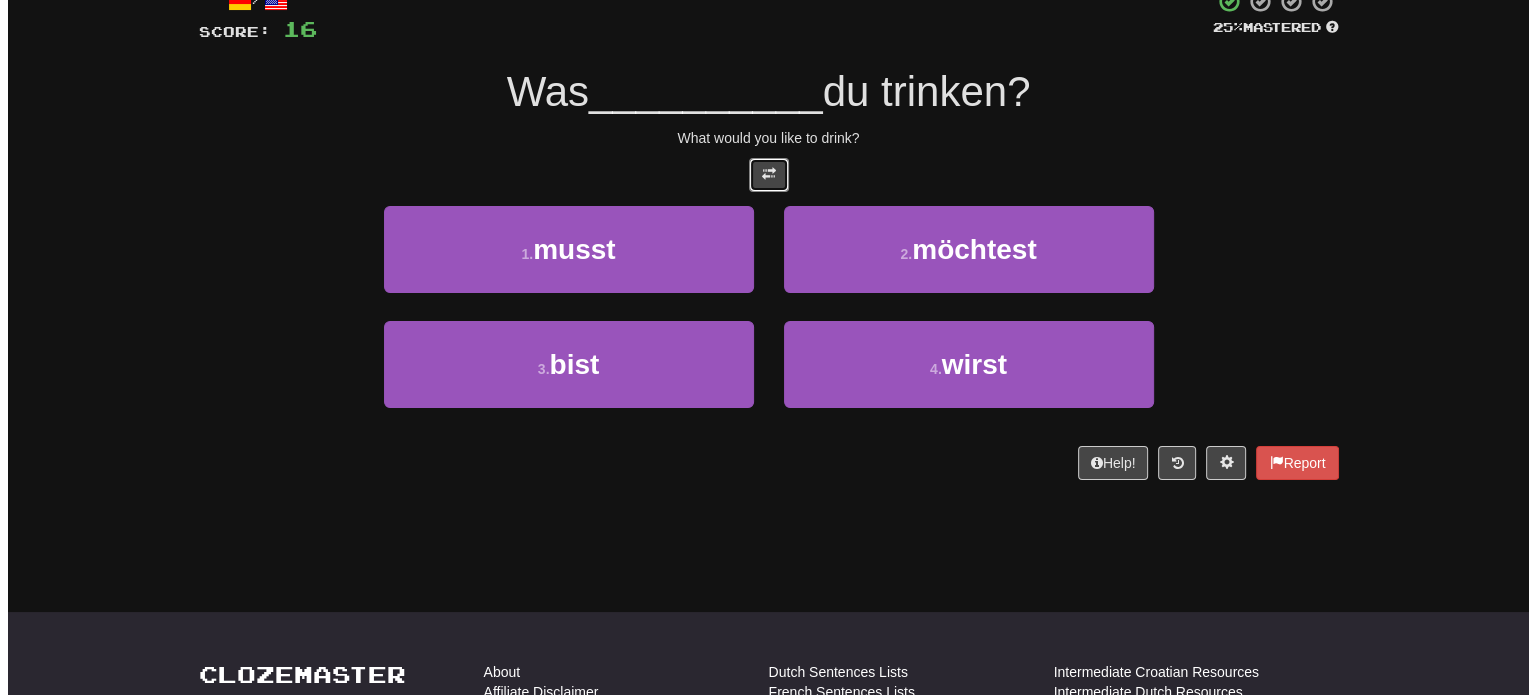 scroll, scrollTop: 0, scrollLeft: 0, axis: both 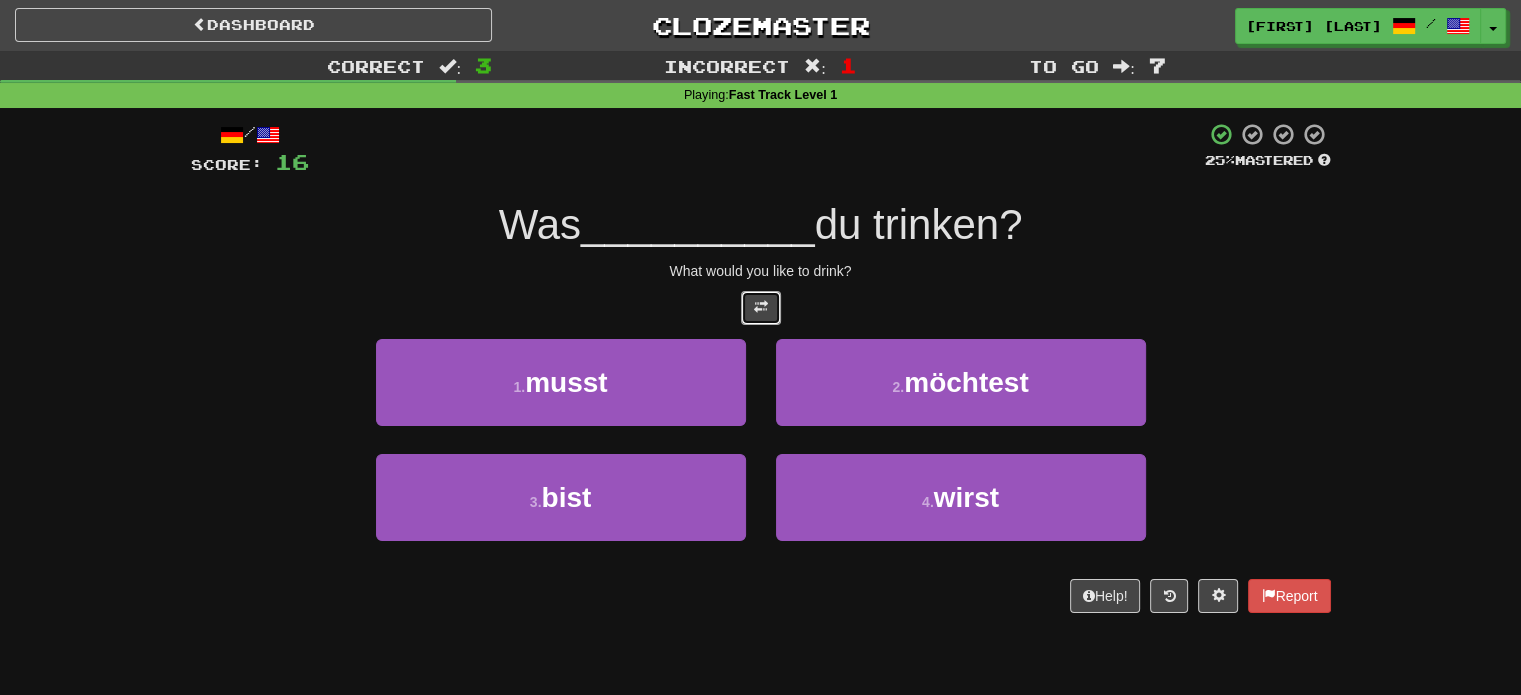 click at bounding box center [761, 308] 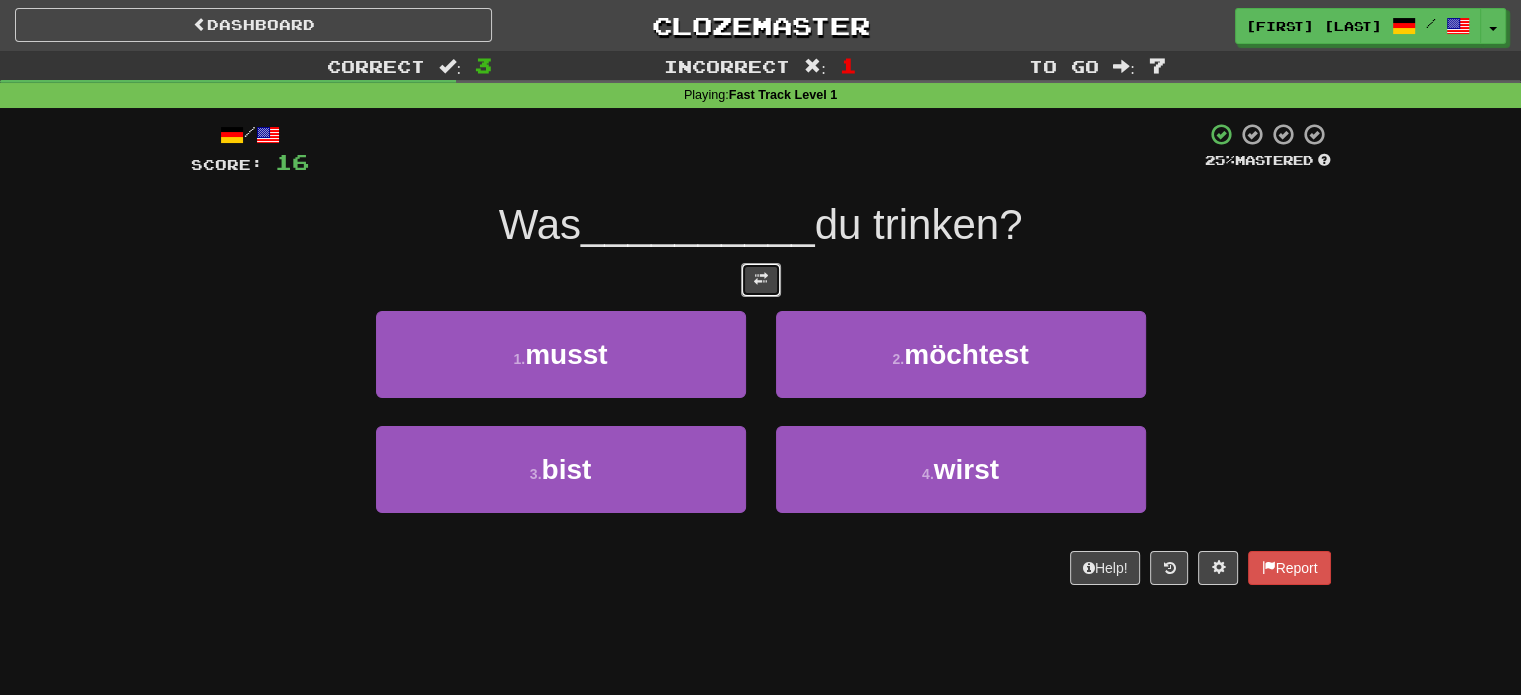 click at bounding box center (761, 280) 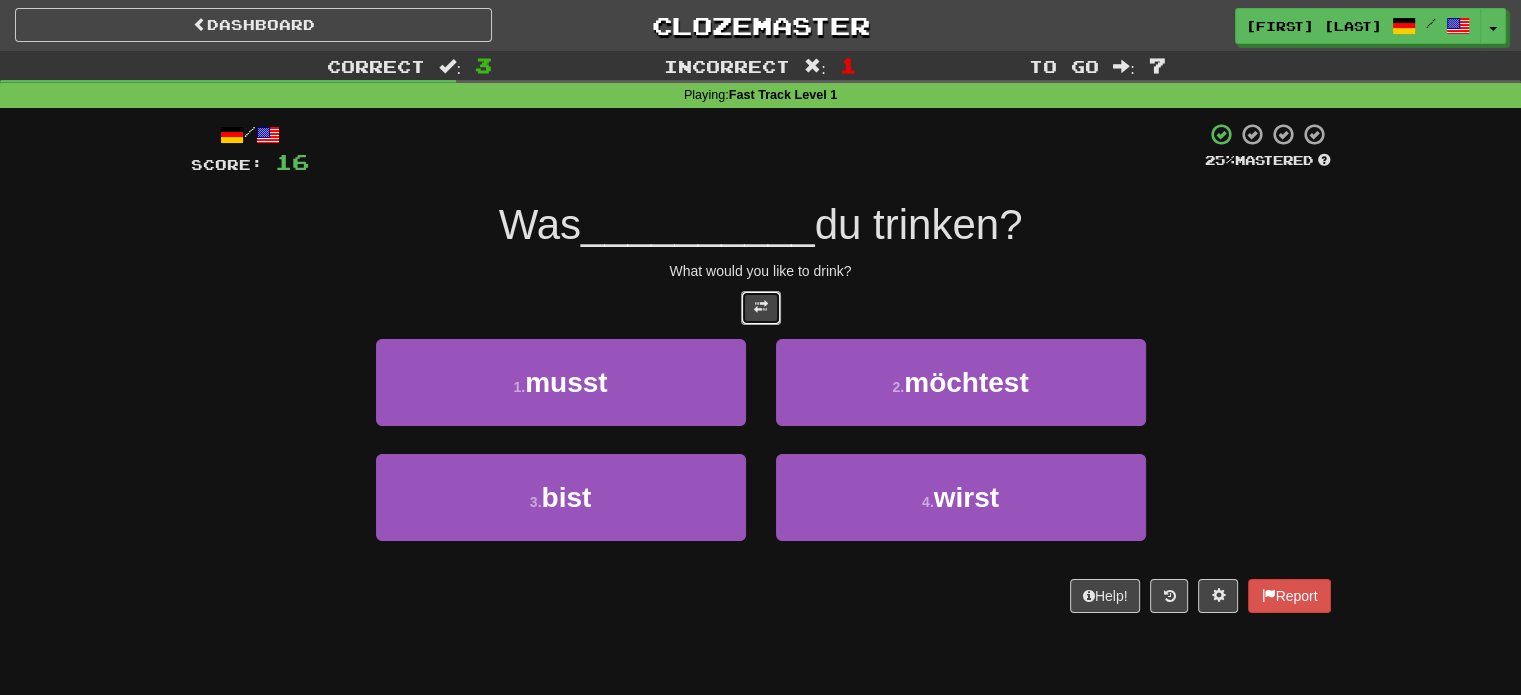 click at bounding box center (761, 308) 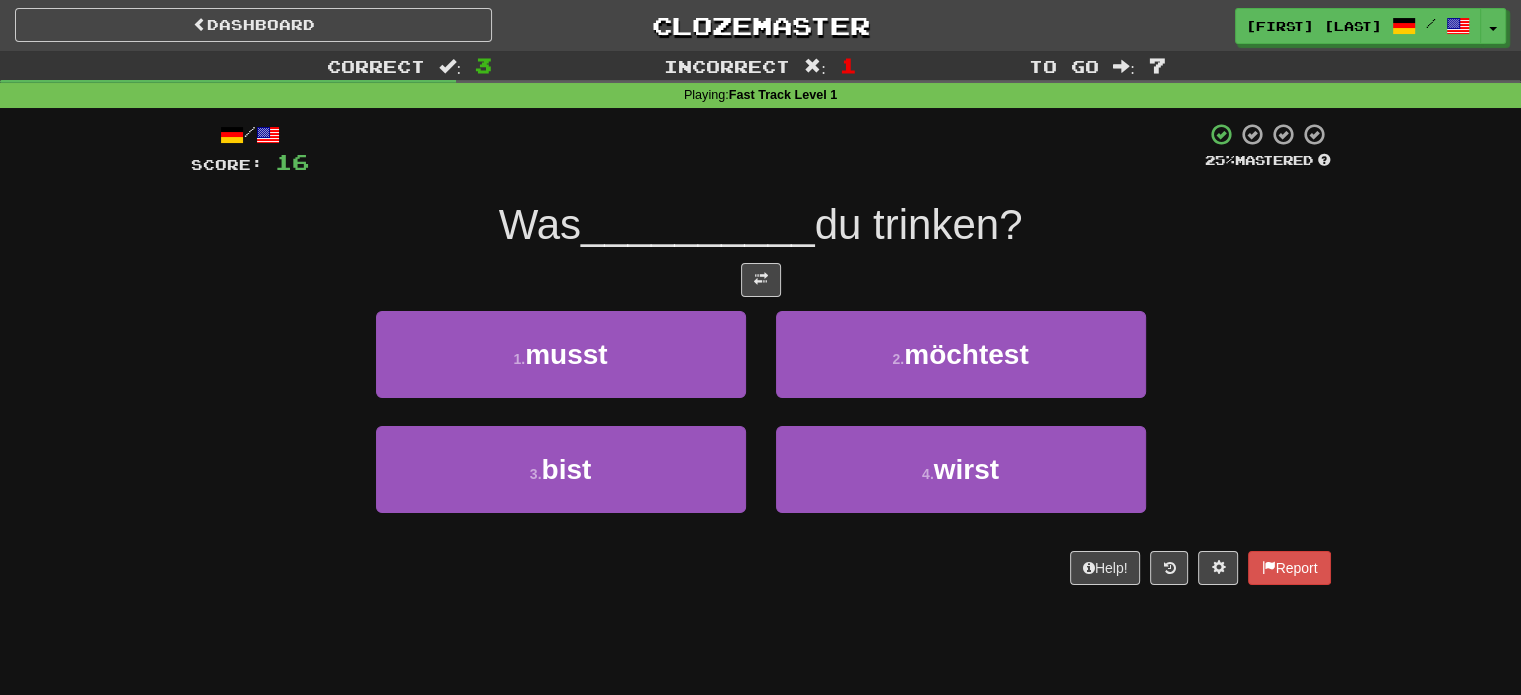 click on "/  Score:   16 25 %  Mastered Was  __________  du trinken? 1 .  musst 2 .  möchtest 3 .  bist 4 .  wirst  Help!  Report" at bounding box center (761, 353) 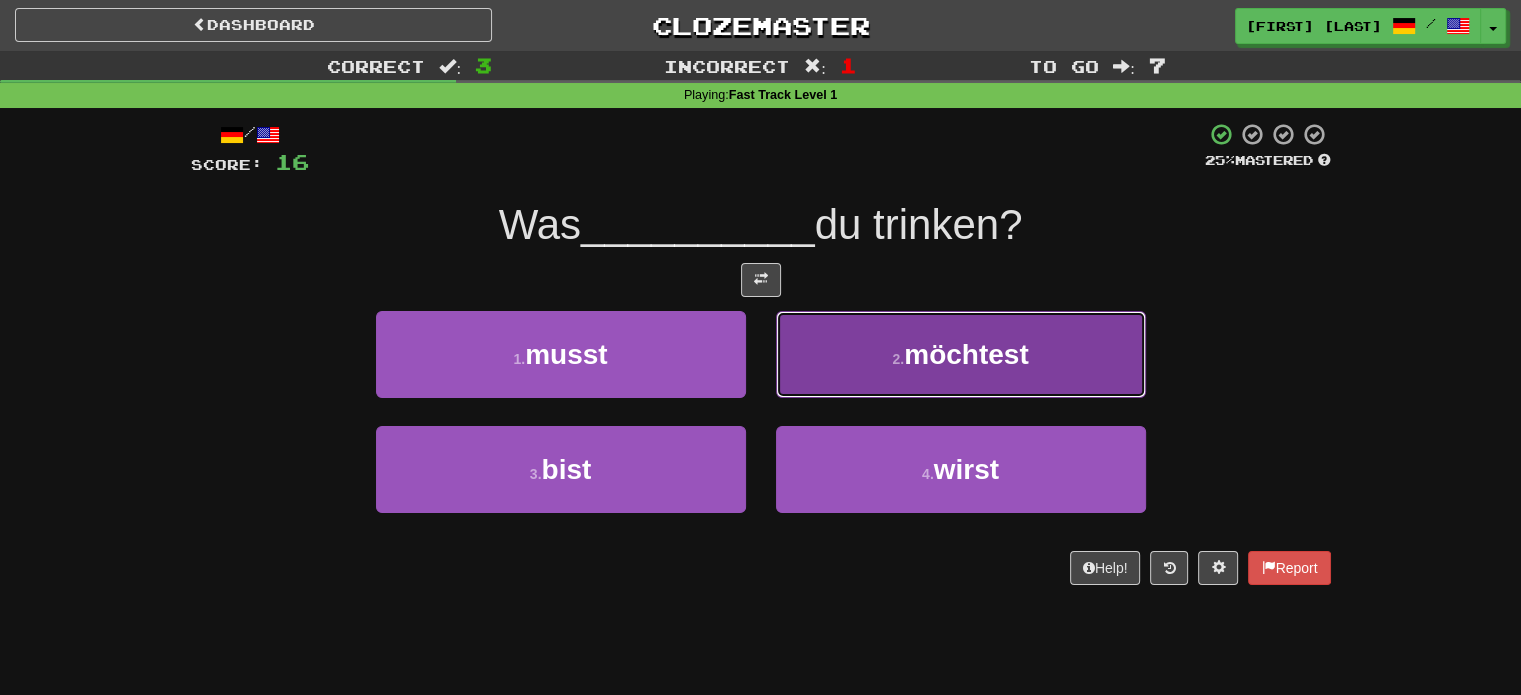 click on "2 .  möchtest" at bounding box center (961, 354) 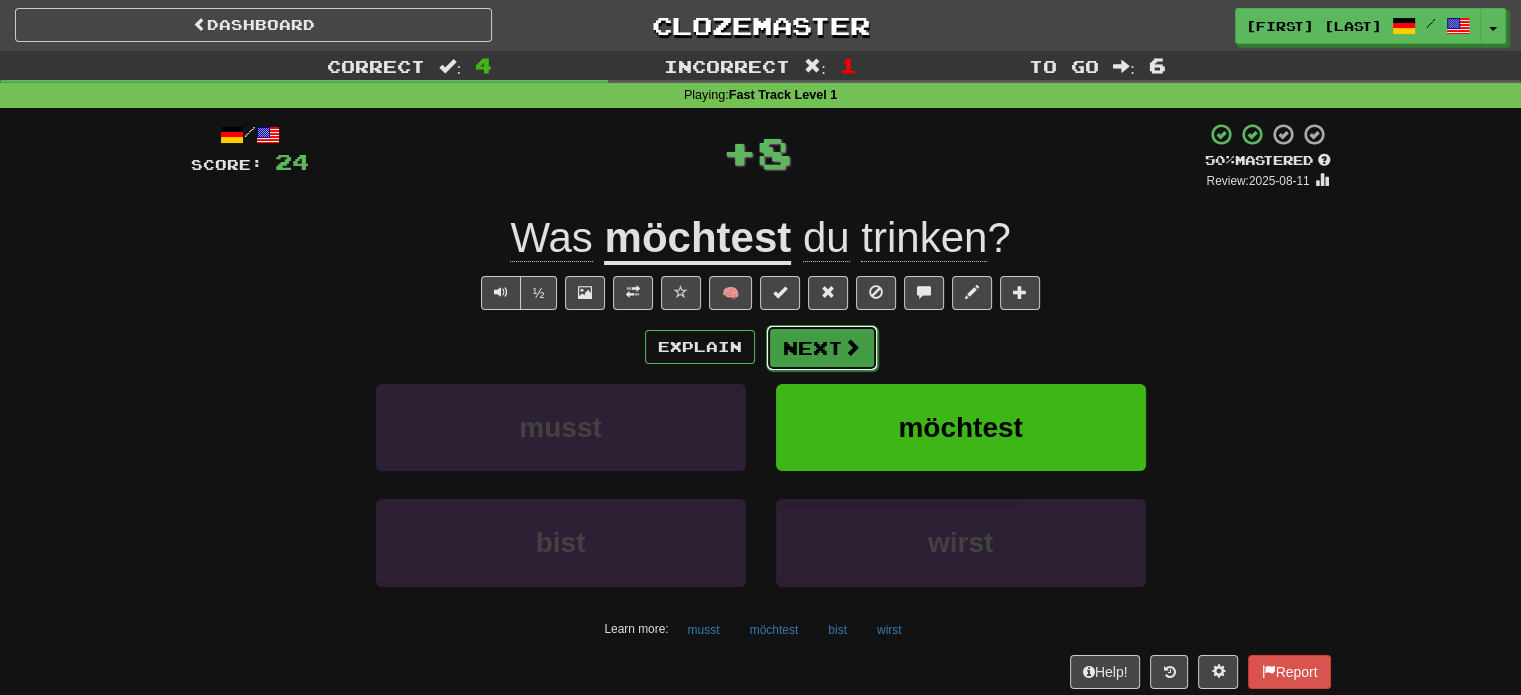 click on "Next" at bounding box center [822, 348] 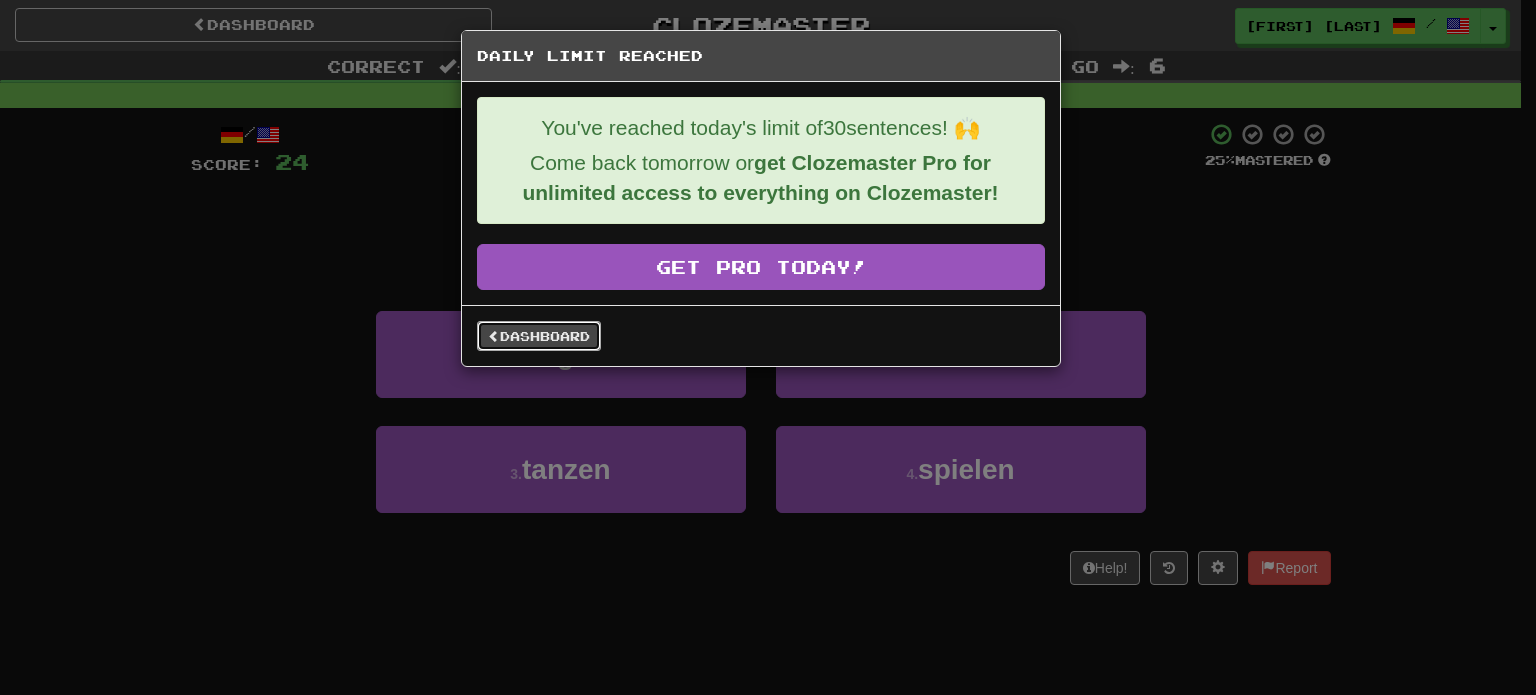 click on "Dashboard" at bounding box center [539, 336] 